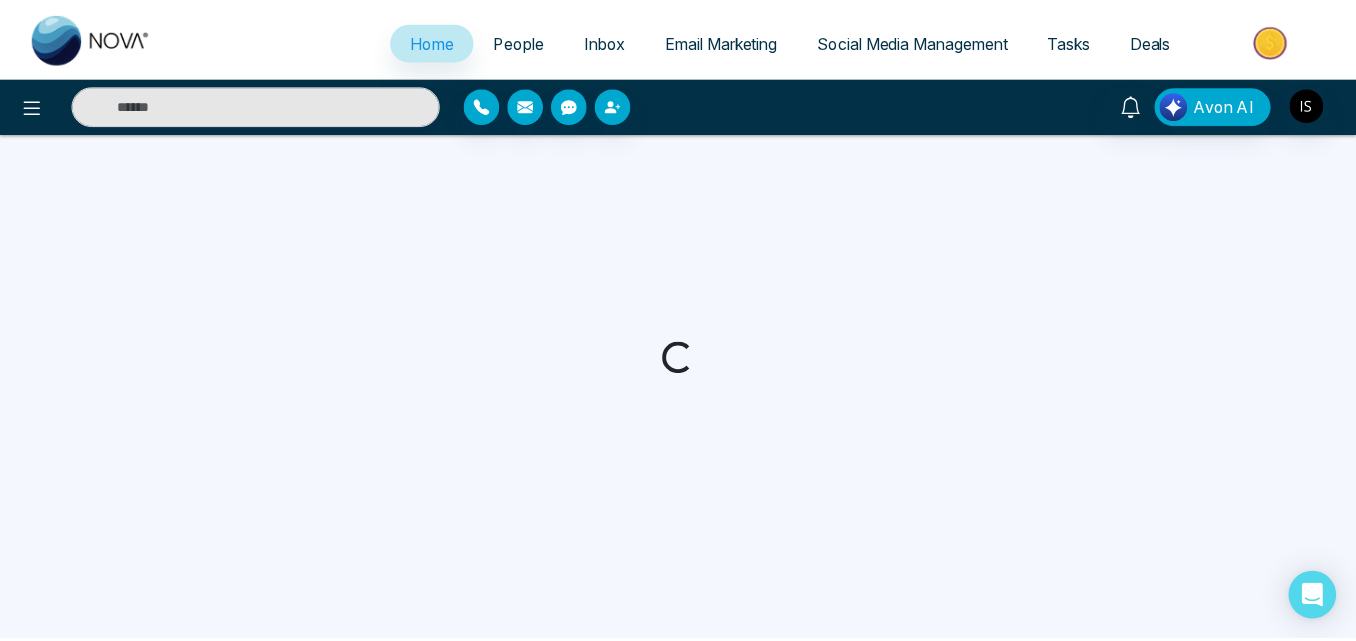 scroll, scrollTop: 0, scrollLeft: 0, axis: both 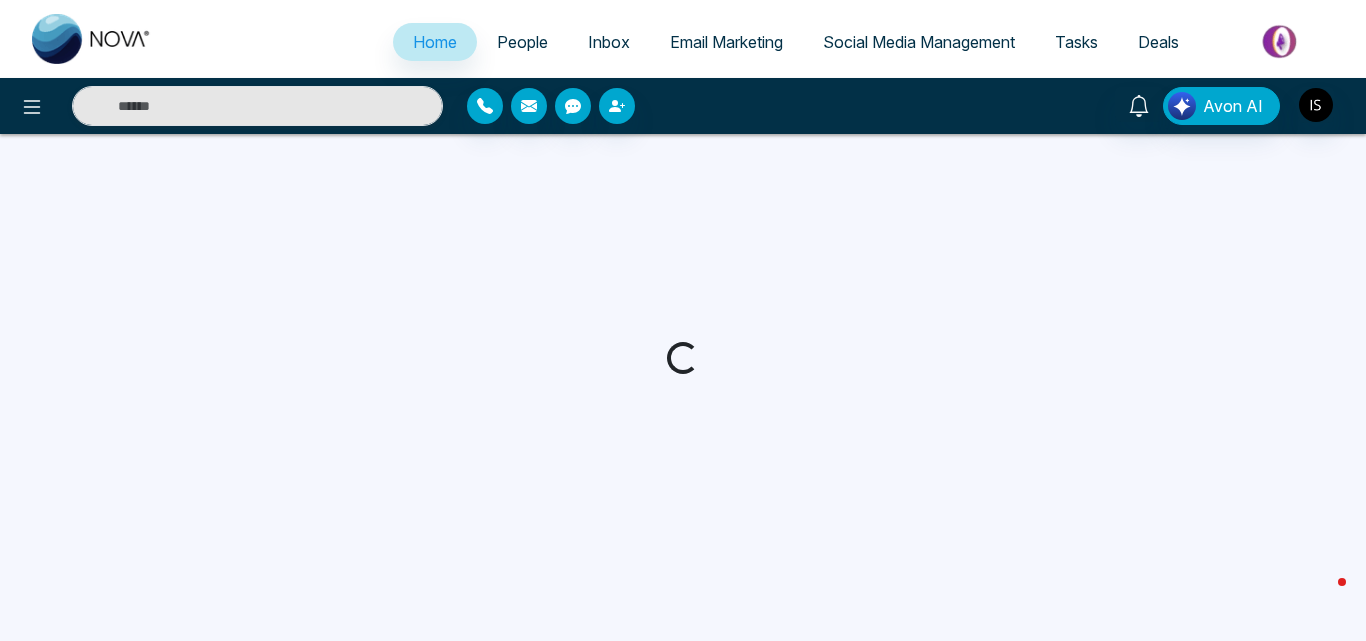 select on "*" 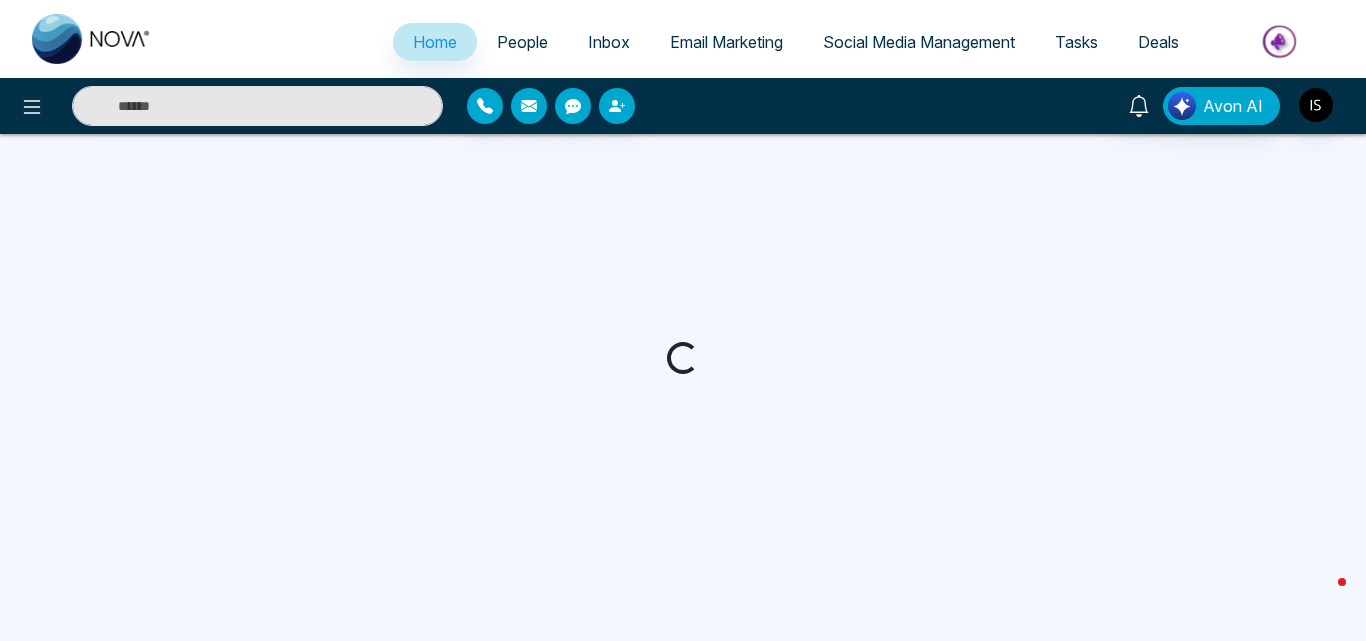 select on "*" 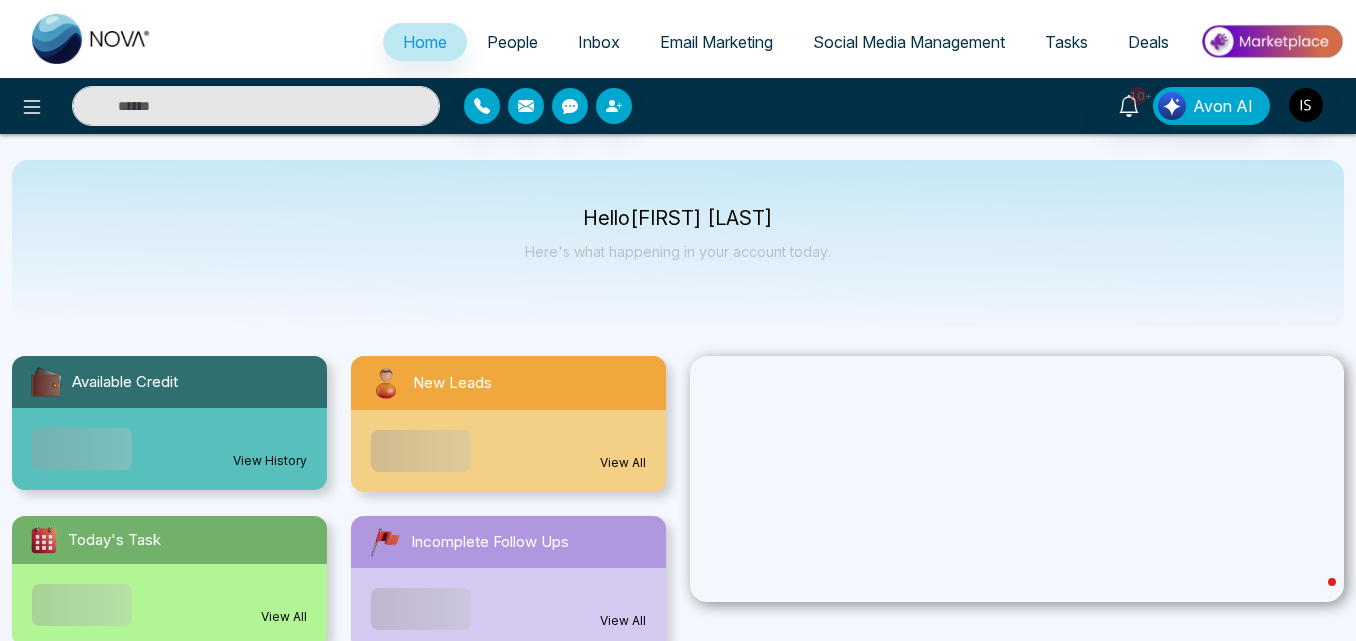 click on "People" at bounding box center [512, 42] 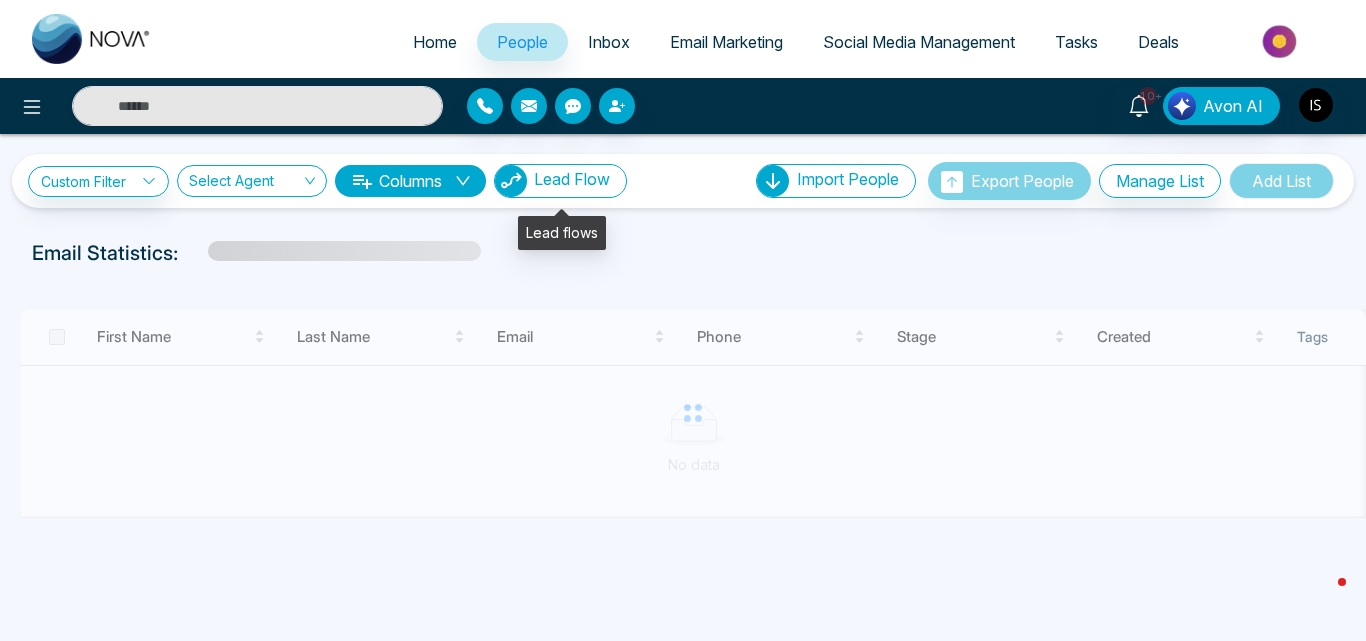 click on "Lead Flow" at bounding box center [572, 179] 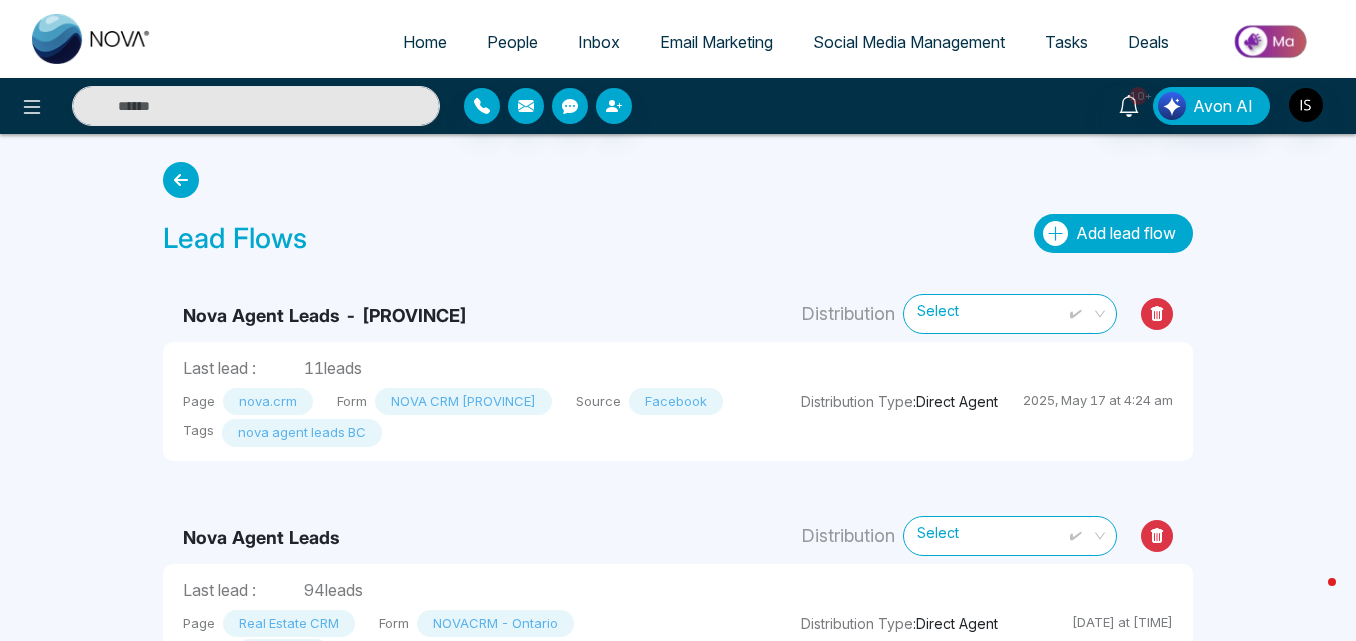 click on "Add lead flow" at bounding box center [1126, 233] 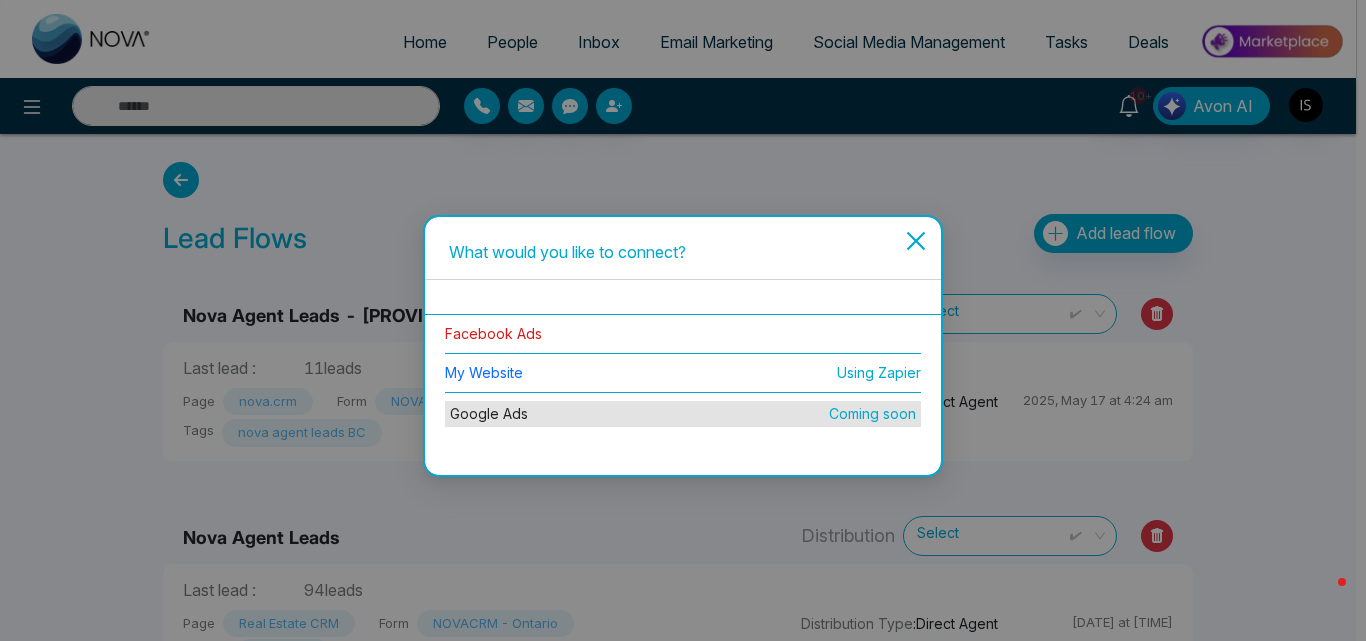 click on "Facebook Ads" at bounding box center [493, 333] 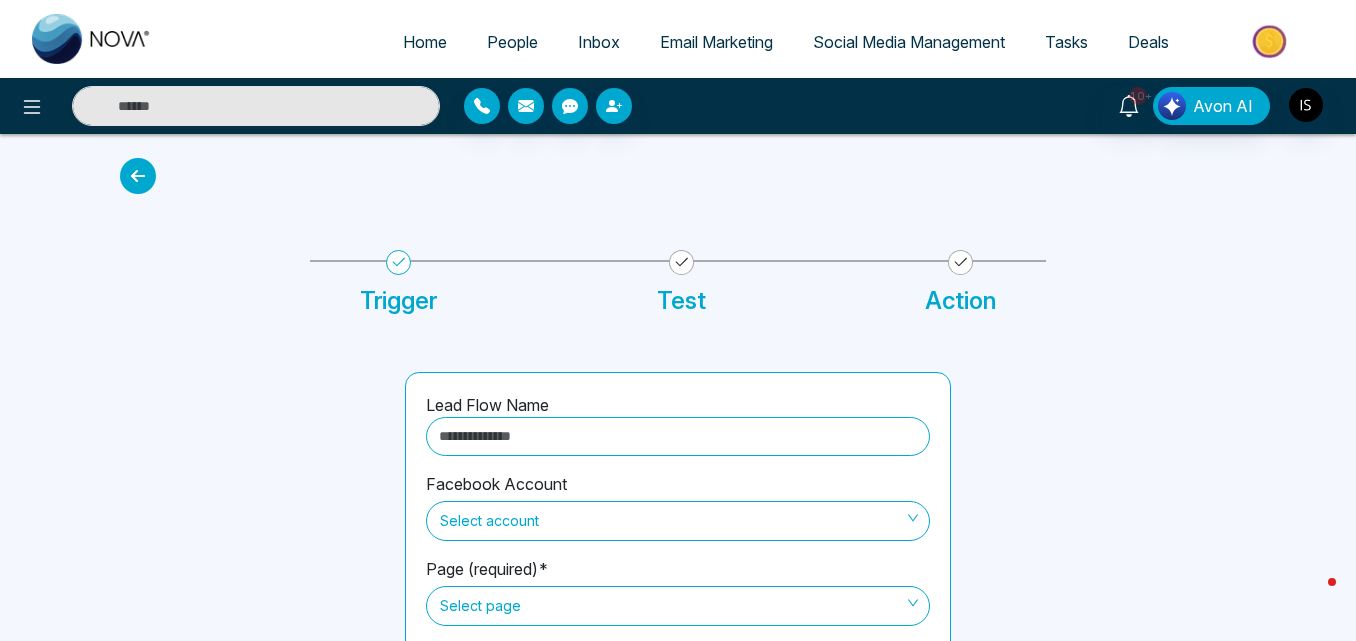 click at bounding box center (678, 436) 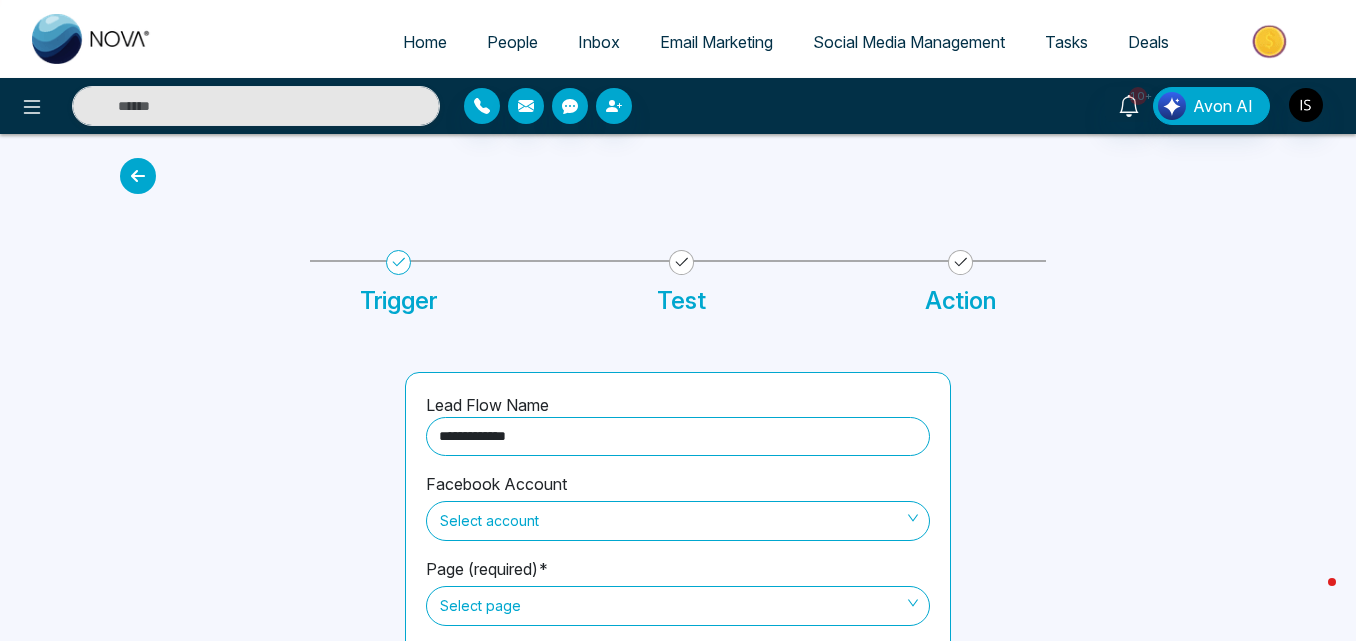 scroll, scrollTop: 170, scrollLeft: 0, axis: vertical 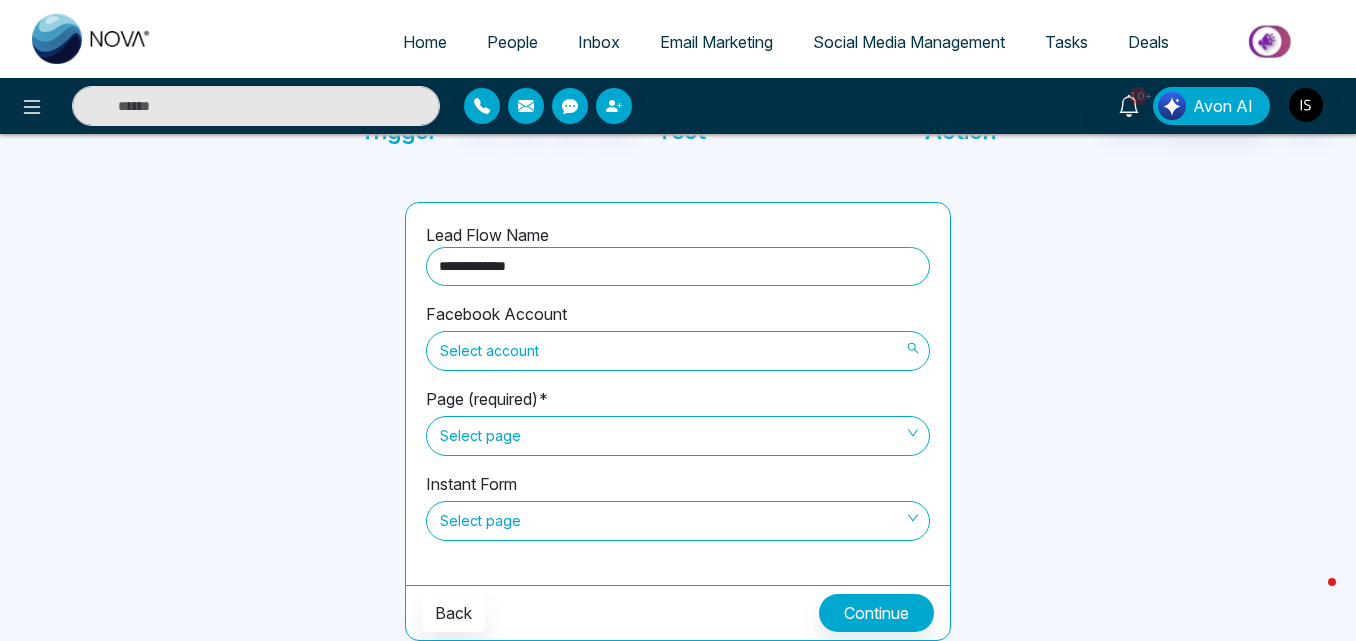 click on "Select account" at bounding box center (678, 351) 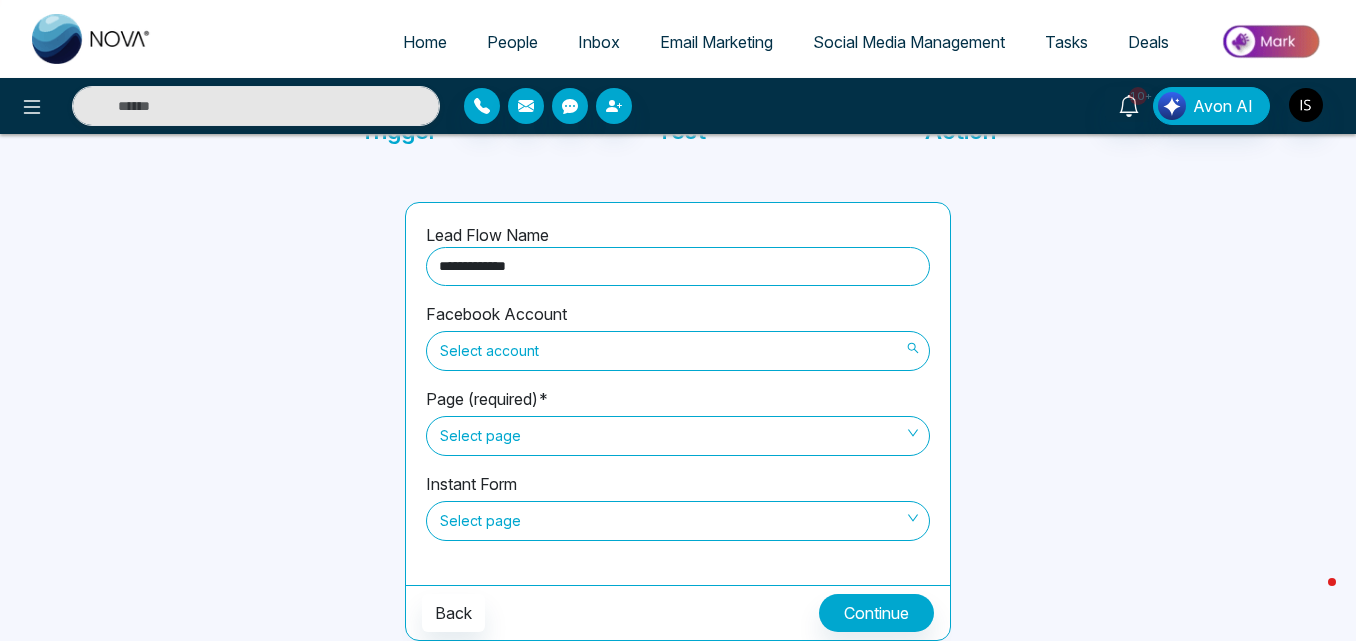 type on "**********" 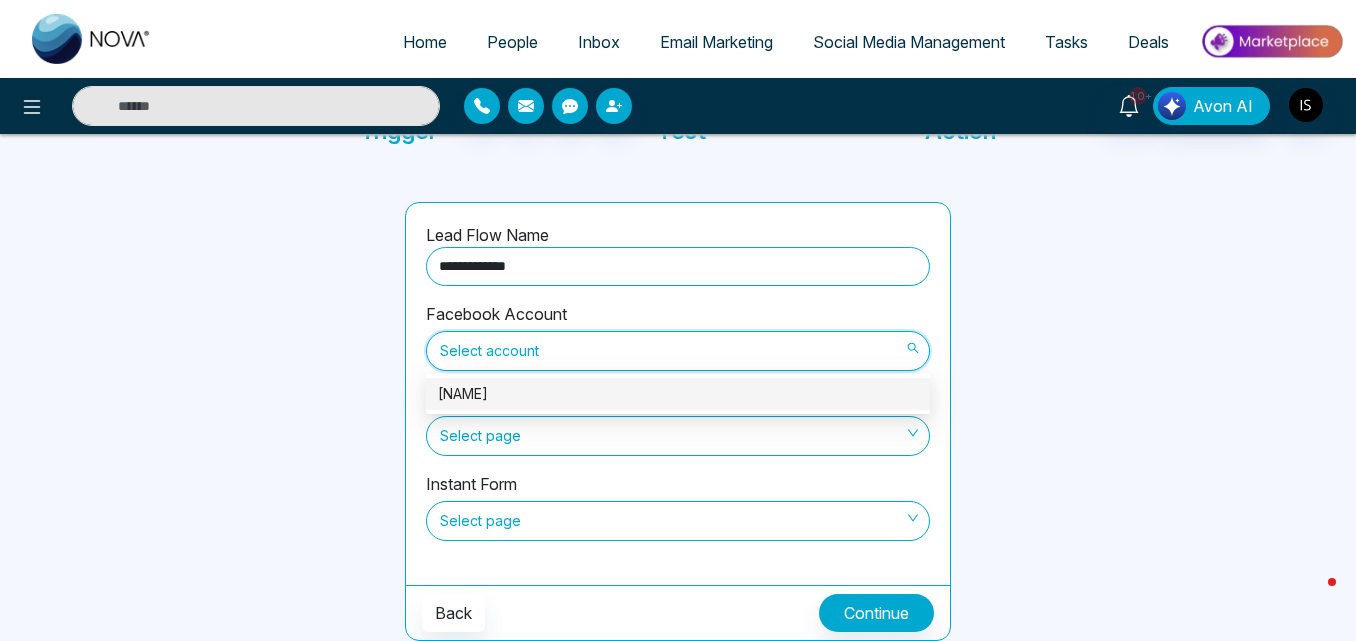 click on "Sunil Sally" at bounding box center [678, 394] 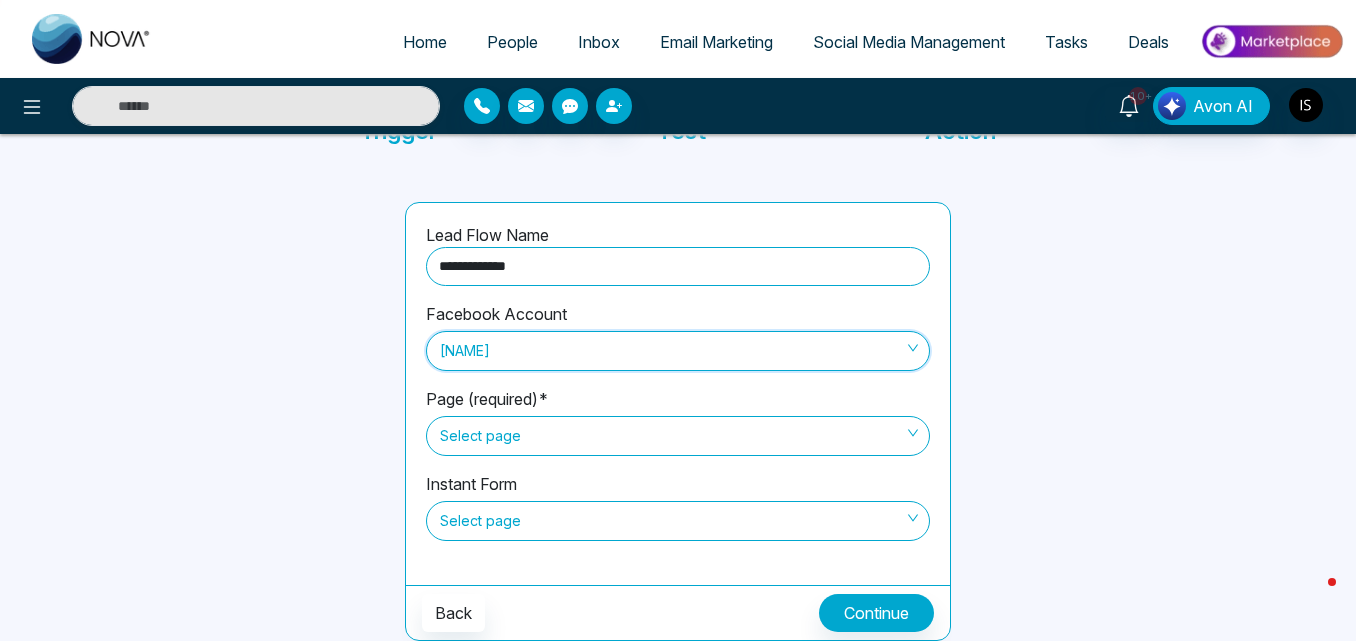 click on "Select page" at bounding box center [678, 436] 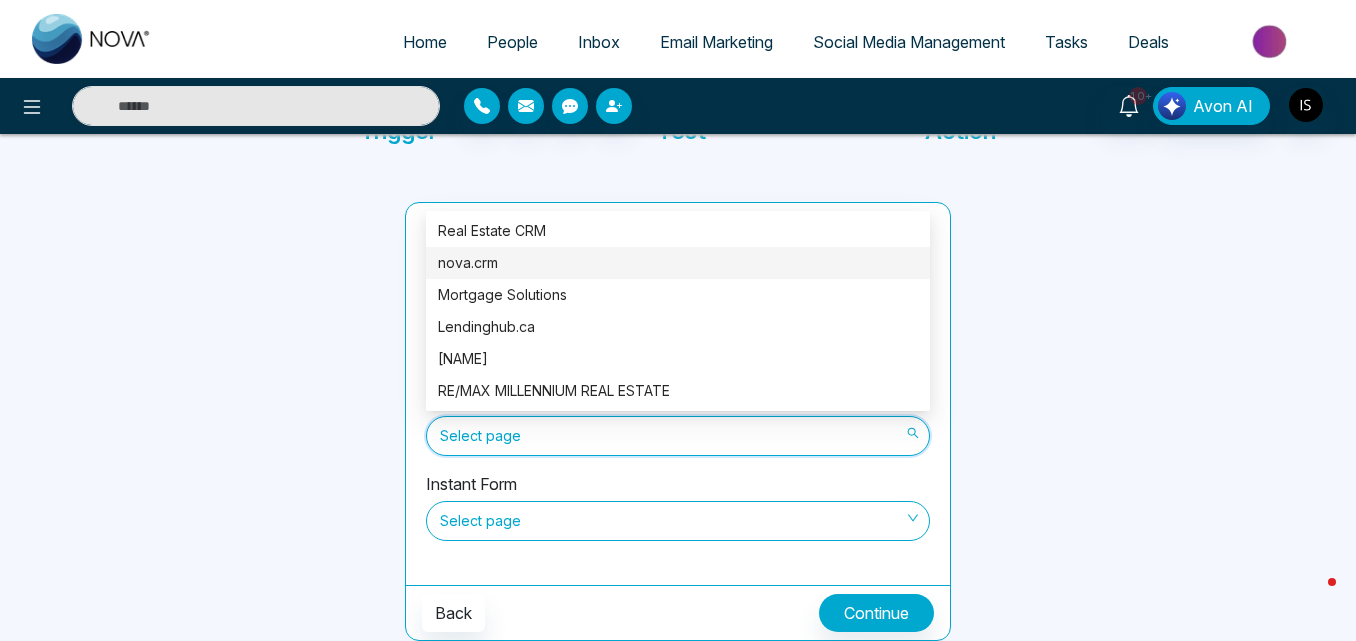 click on "nova.crm" at bounding box center [678, 263] 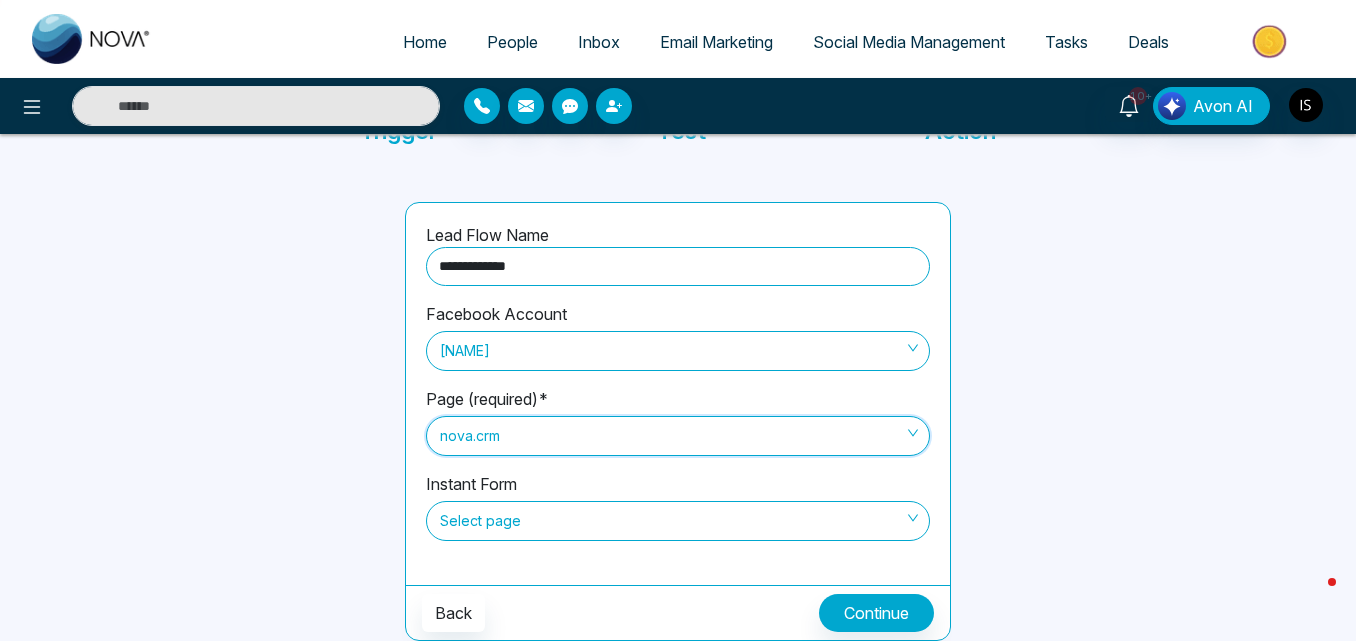 click on "Select page" at bounding box center (678, 521) 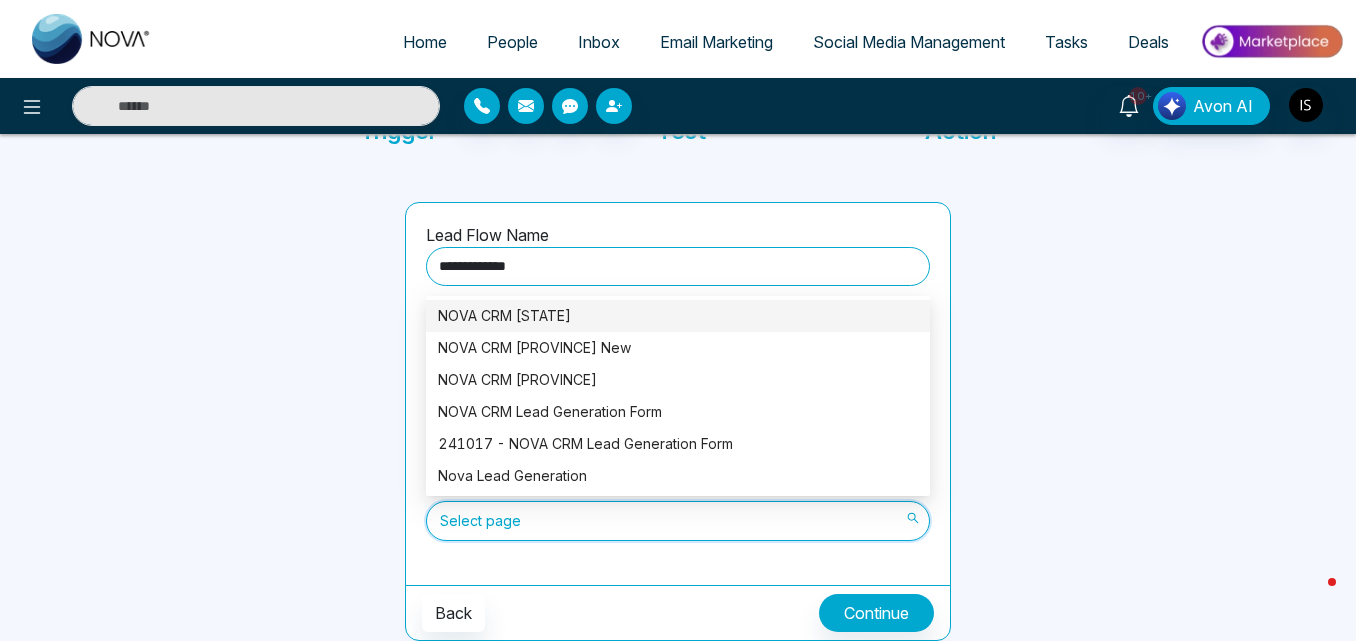 click on "NOVA CRM Florida" at bounding box center (678, 316) 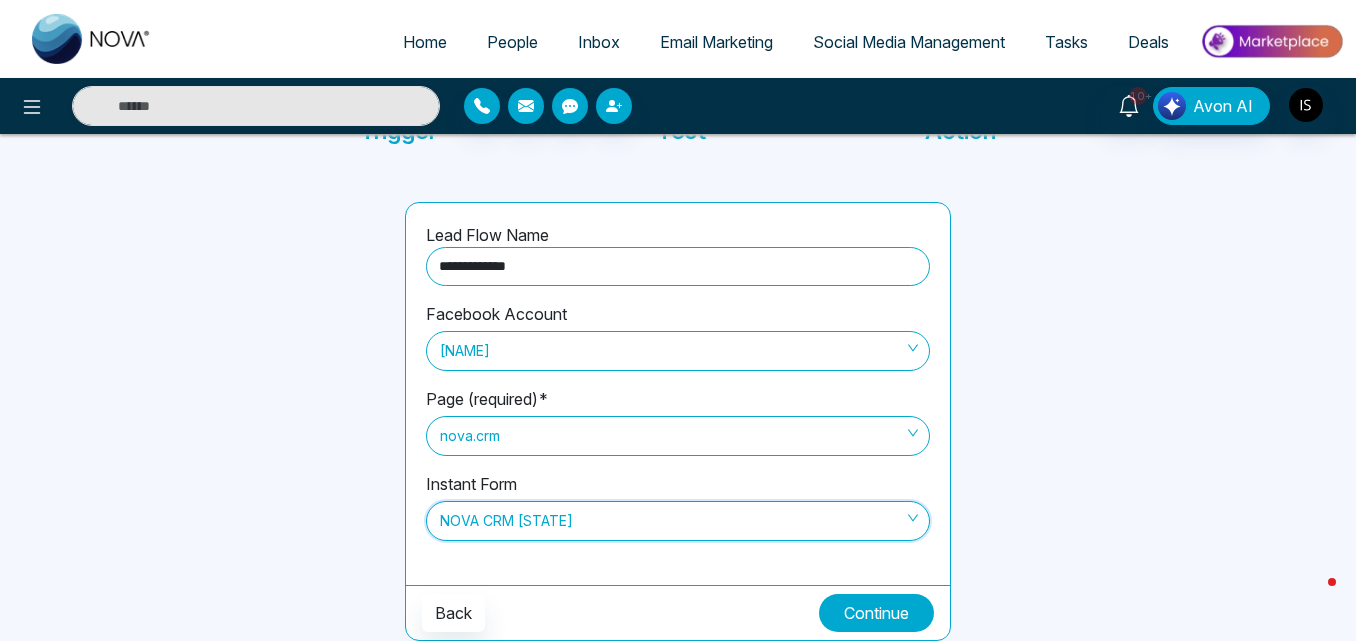 click on "Continue" at bounding box center (876, 613) 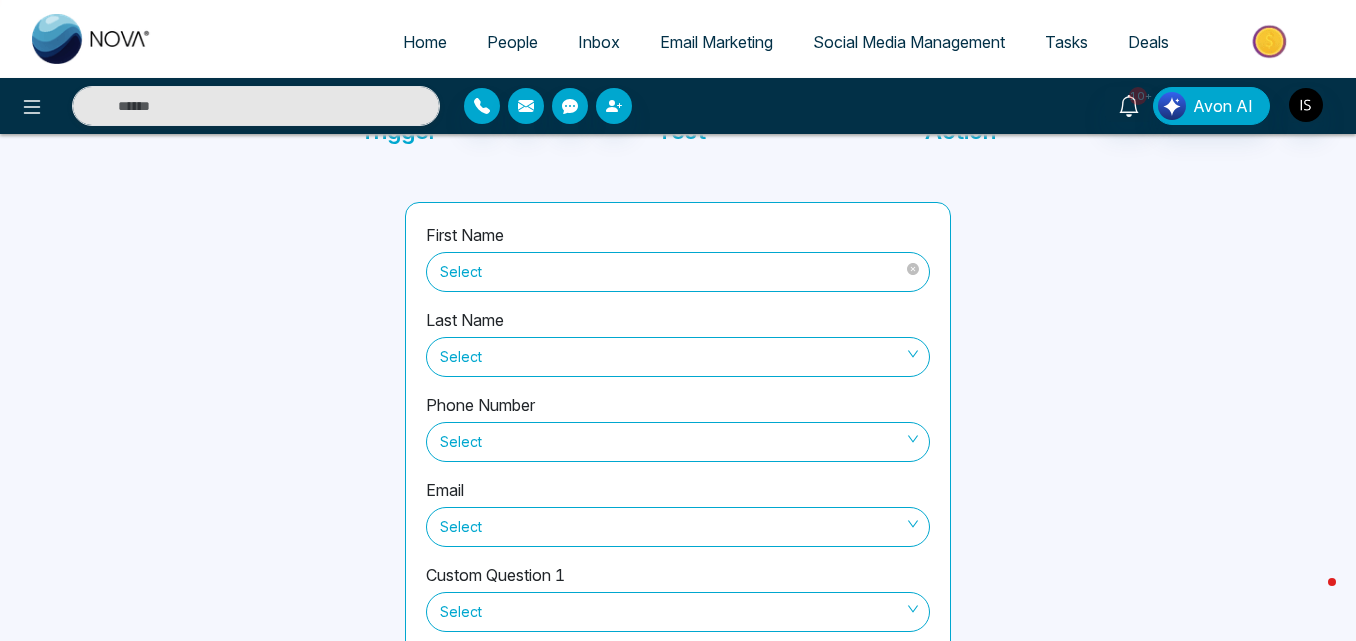 click on "Select" at bounding box center (678, 272) 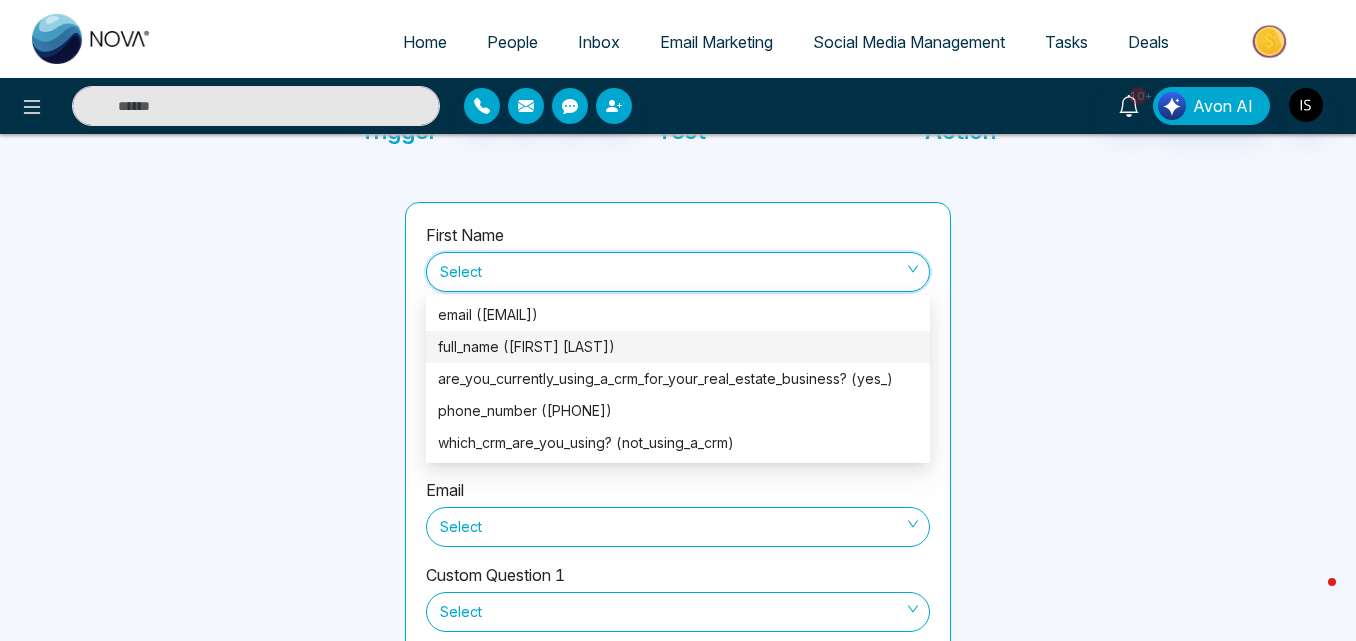 click on "full_name (Kerry Andrade)" at bounding box center (678, 347) 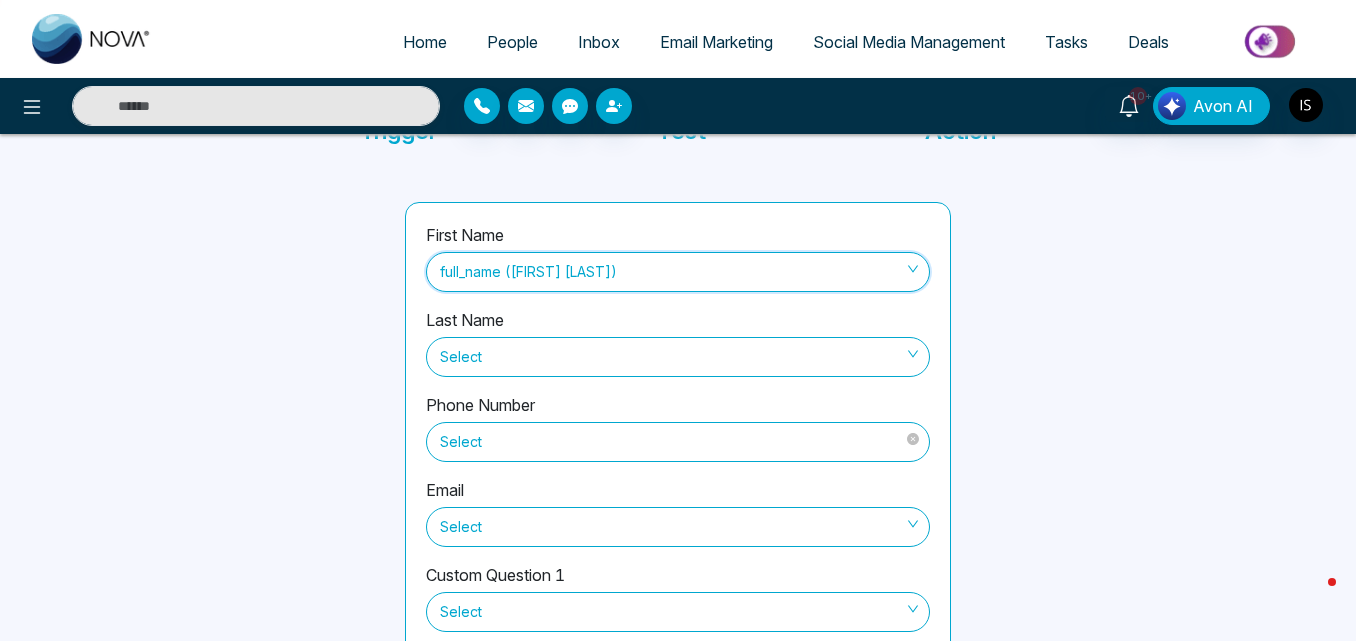 click on "Select" at bounding box center [678, 442] 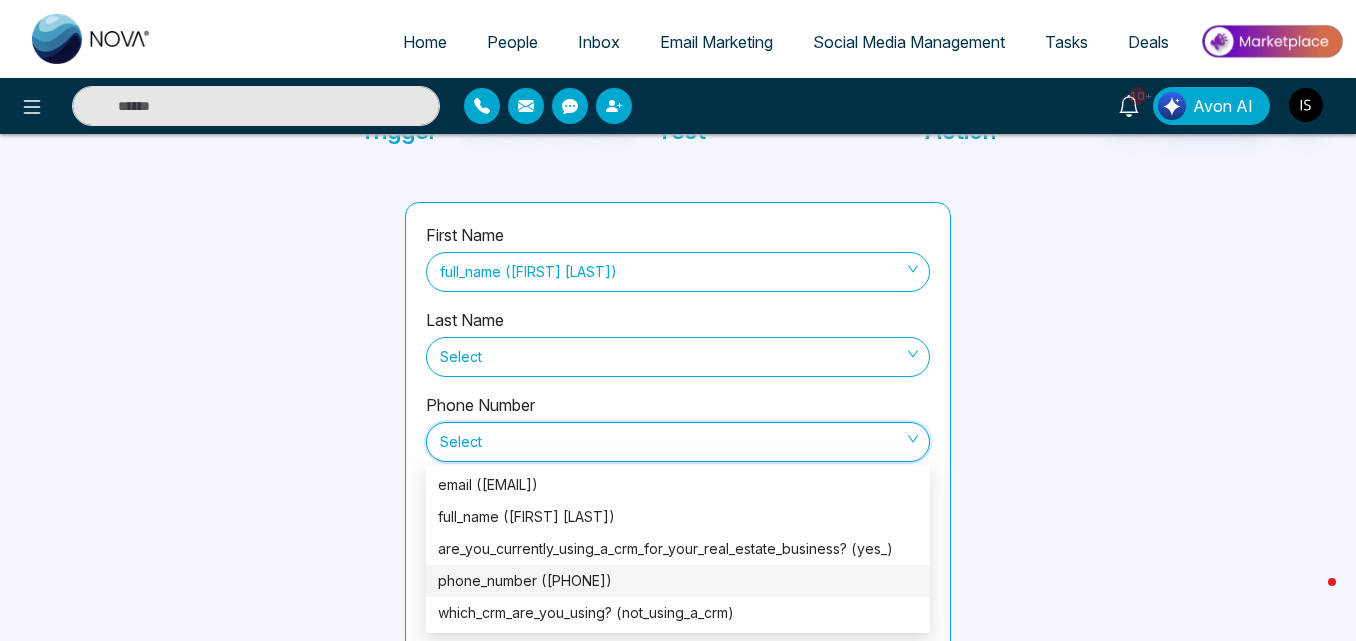 click on "phone_number (+14046621883)" at bounding box center (678, 581) 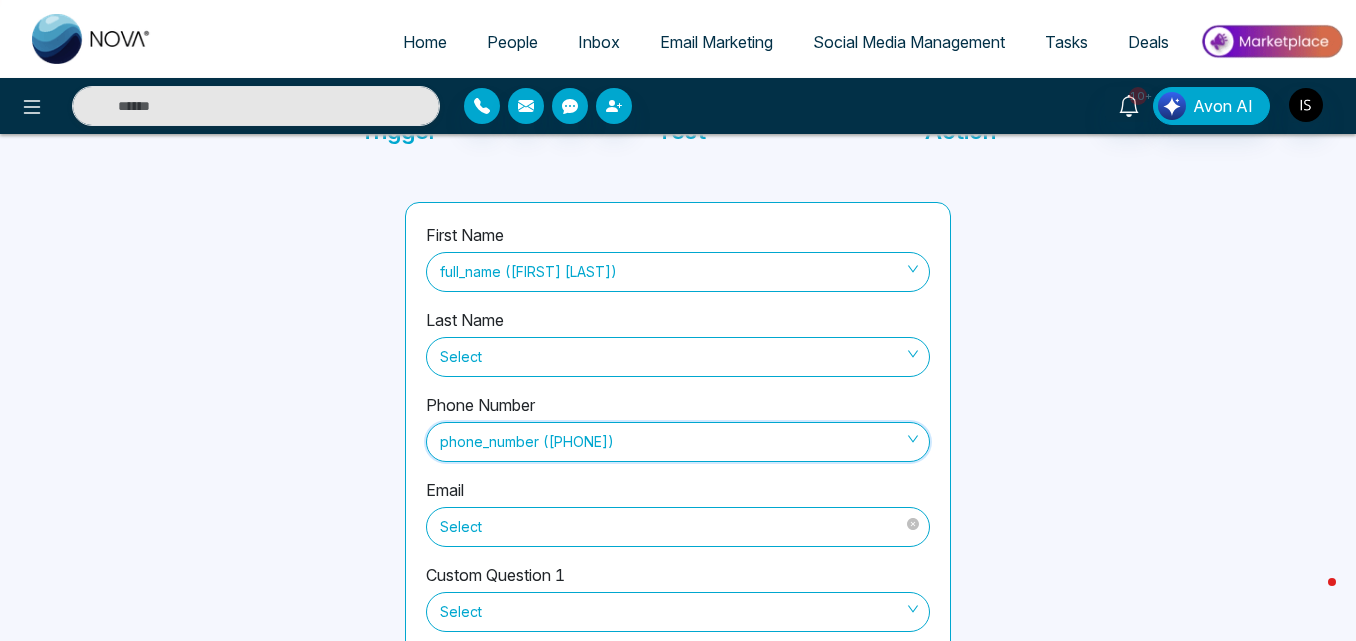 click on "Select" at bounding box center (678, 527) 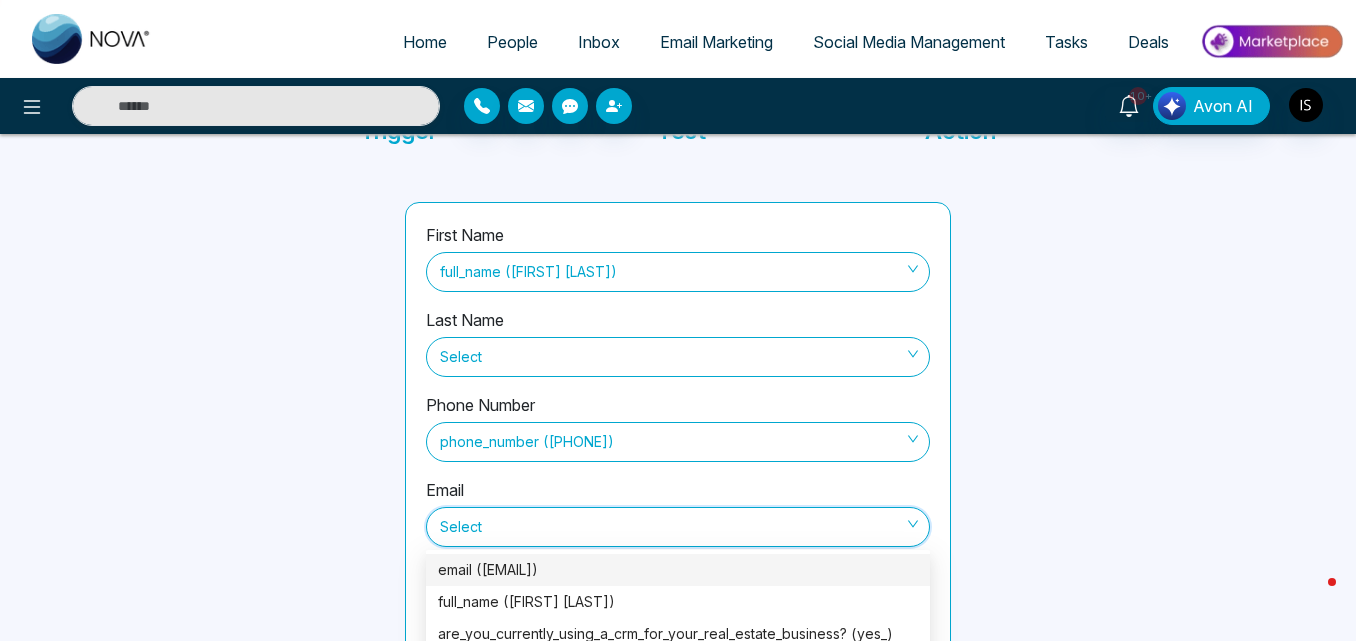 click on "email (hhregroup44@gmail.com)" at bounding box center (678, 570) 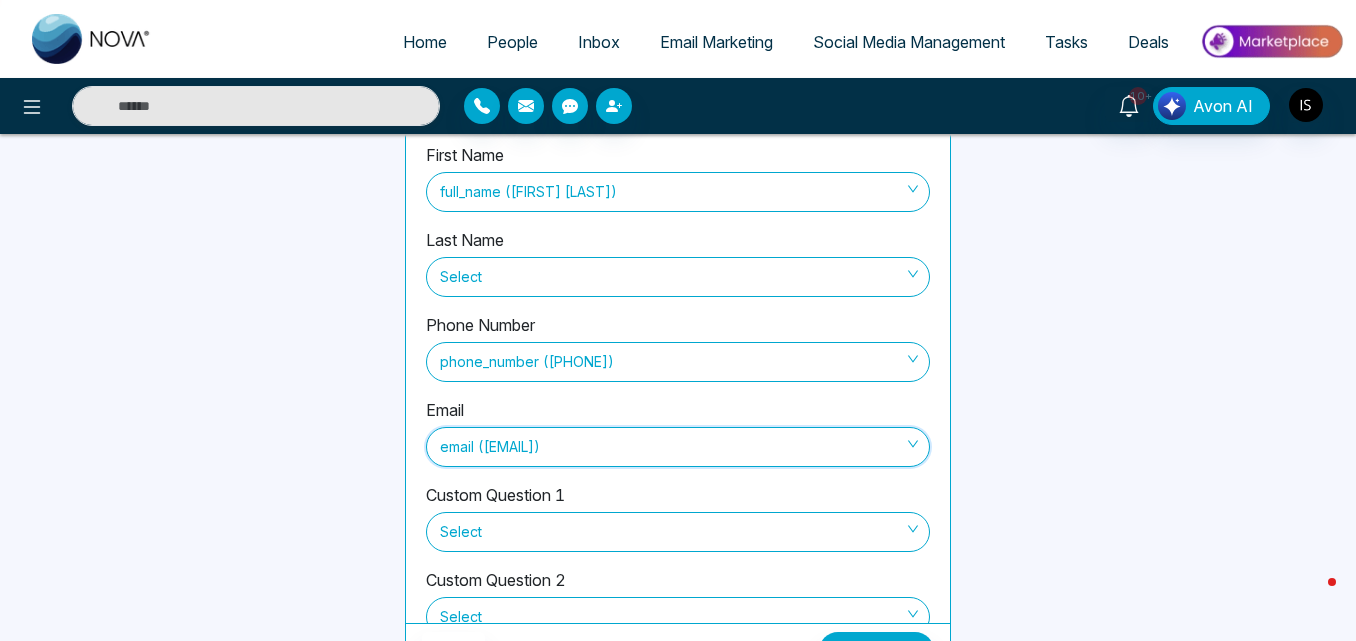 scroll, scrollTop: 288, scrollLeft: 0, axis: vertical 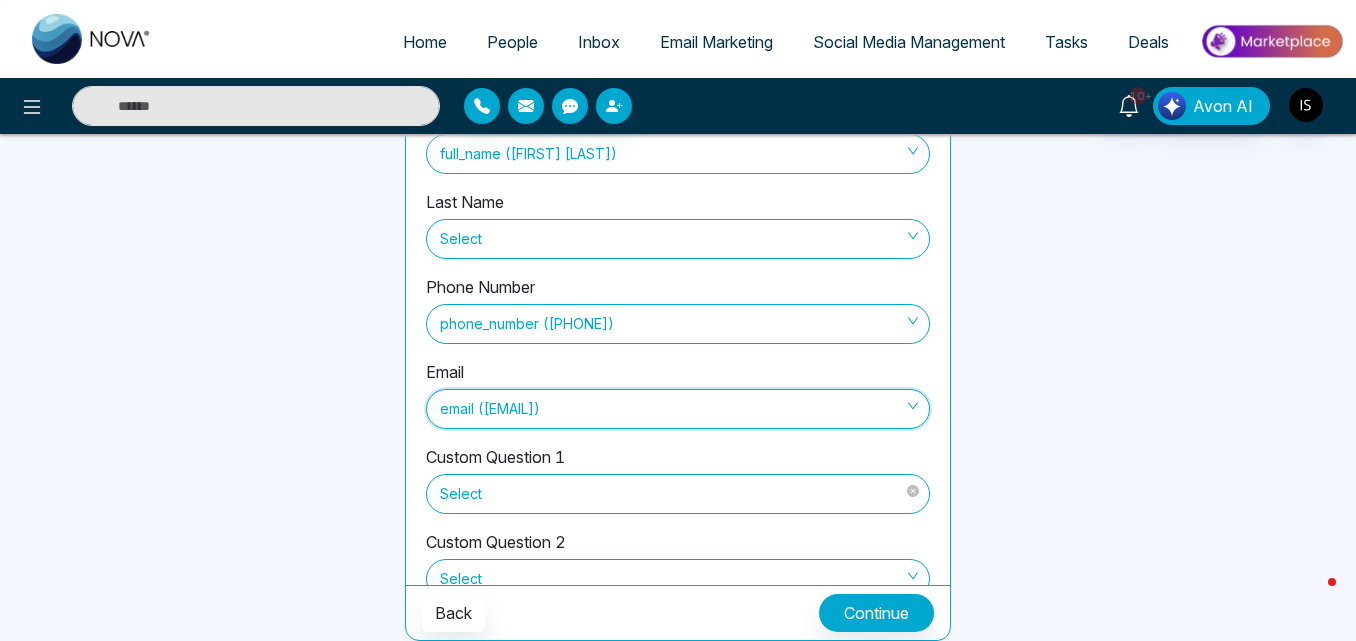 click on "Select" at bounding box center (678, 494) 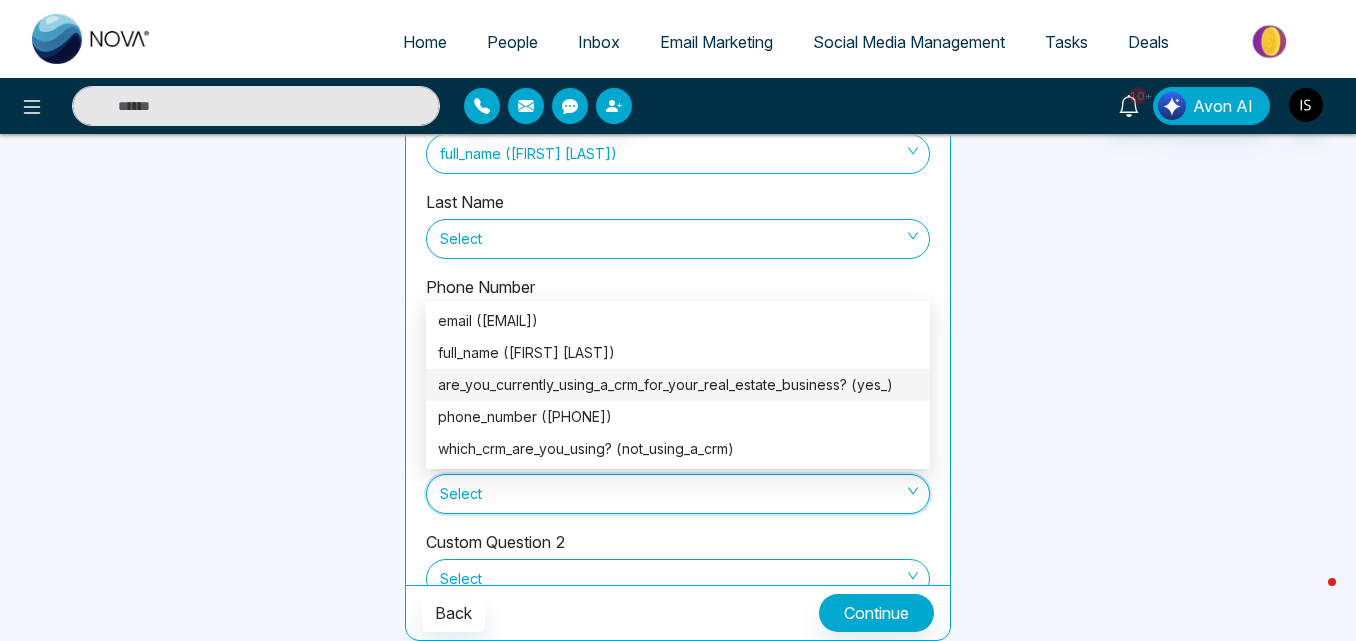 click on "are_you_currently_using_a_crm_for_your_real_estate_business? (yes_)" at bounding box center [678, 385] 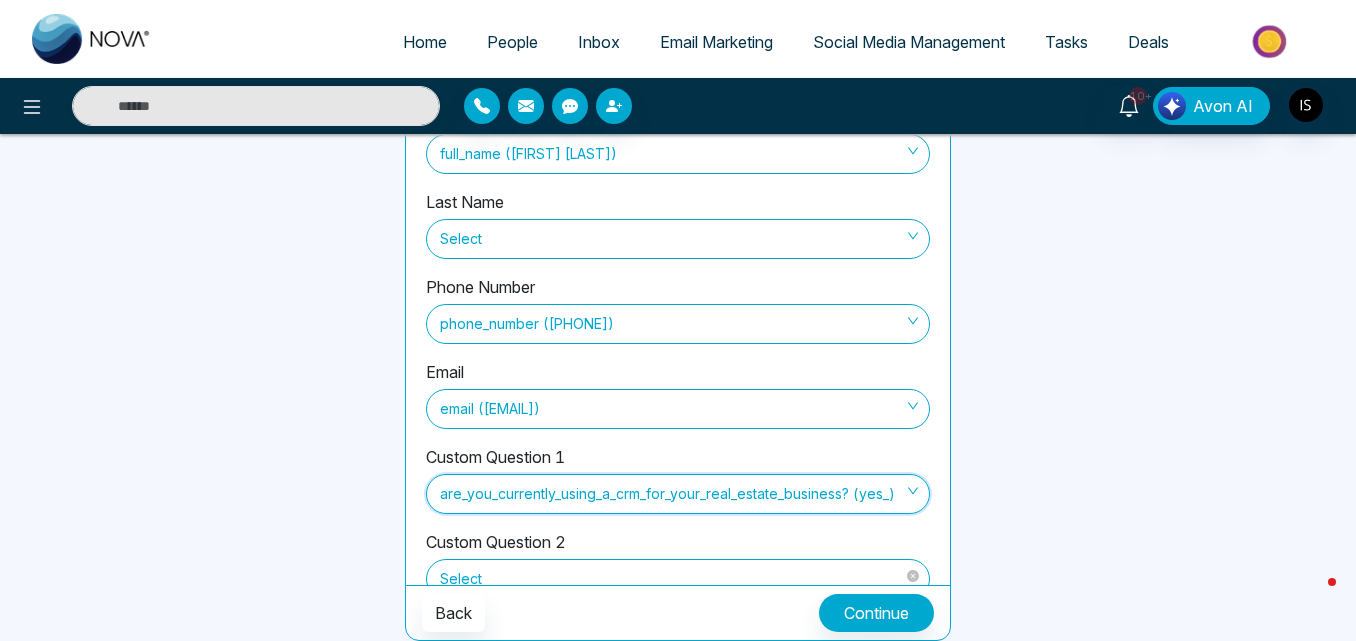 click on "Select" at bounding box center (678, 579) 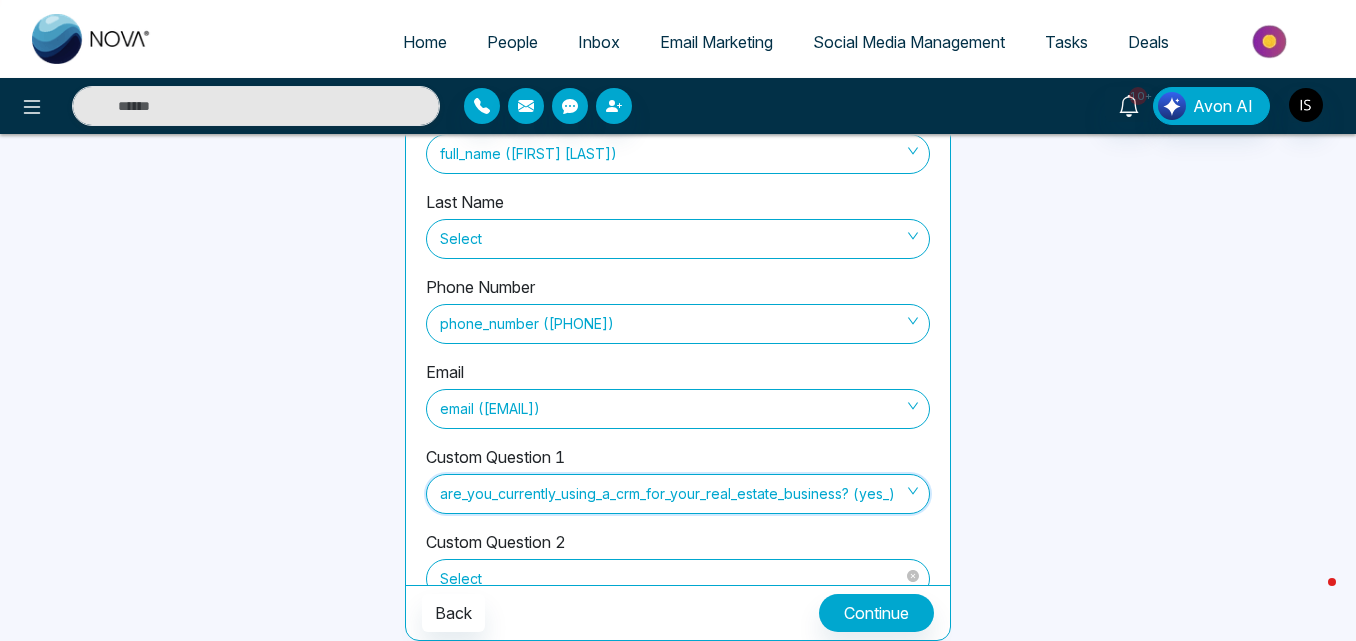 scroll, scrollTop: 5, scrollLeft: 0, axis: vertical 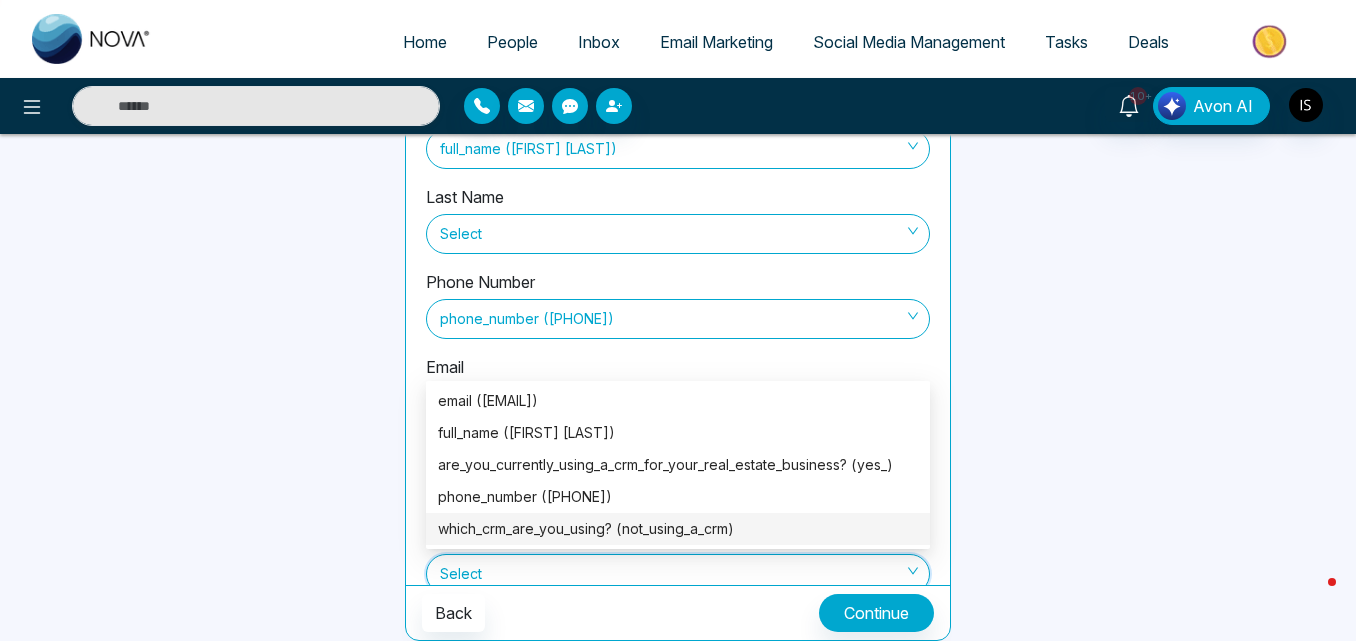 click on "which_crm_are_you_using? (not_using_a_crm)" at bounding box center [678, 529] 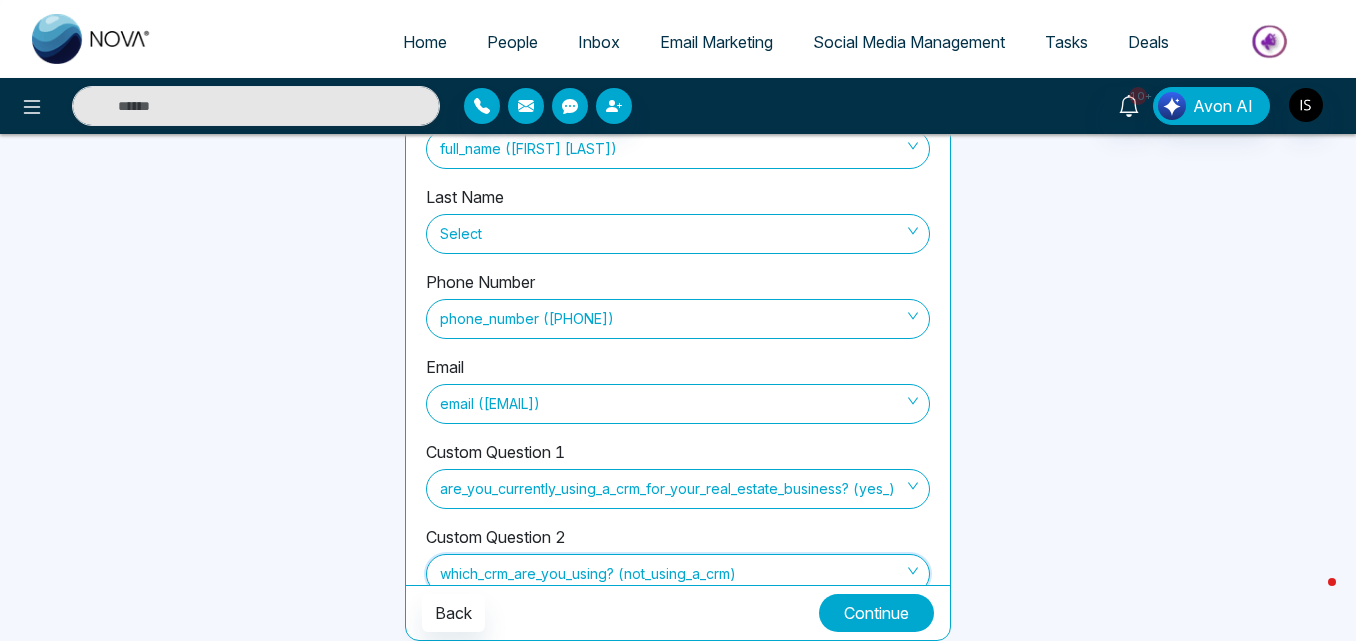 click on "Continue" at bounding box center [876, 613] 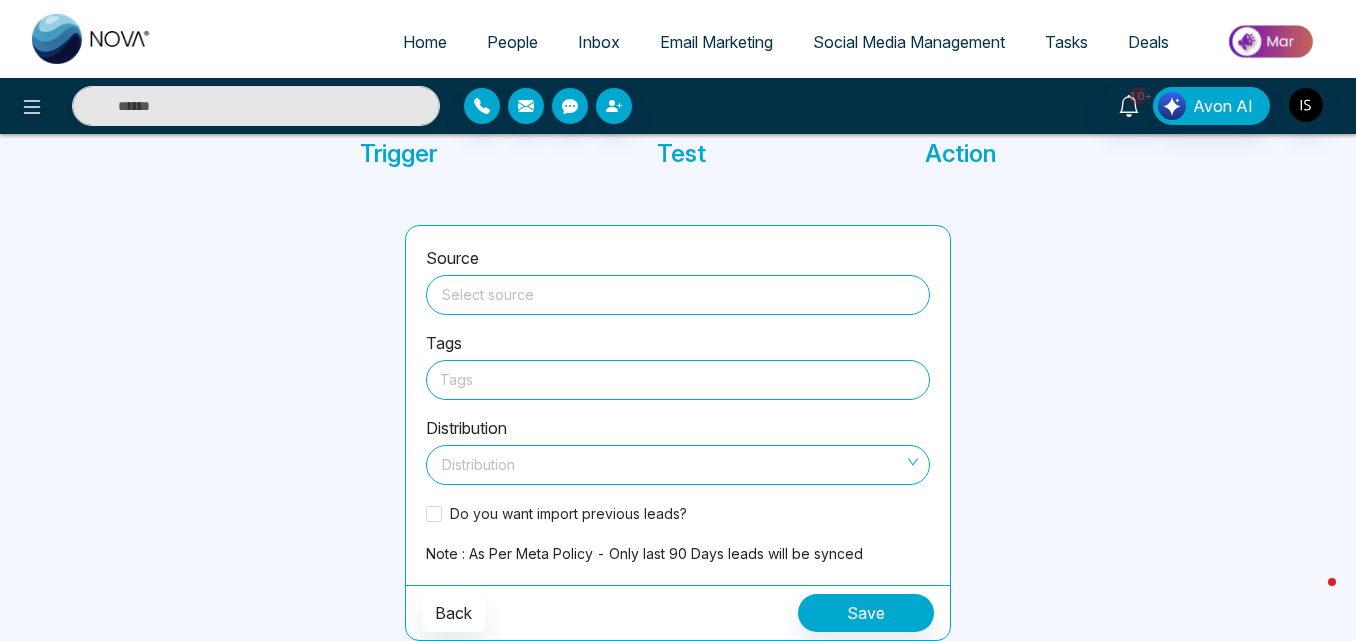 scroll, scrollTop: 147, scrollLeft: 0, axis: vertical 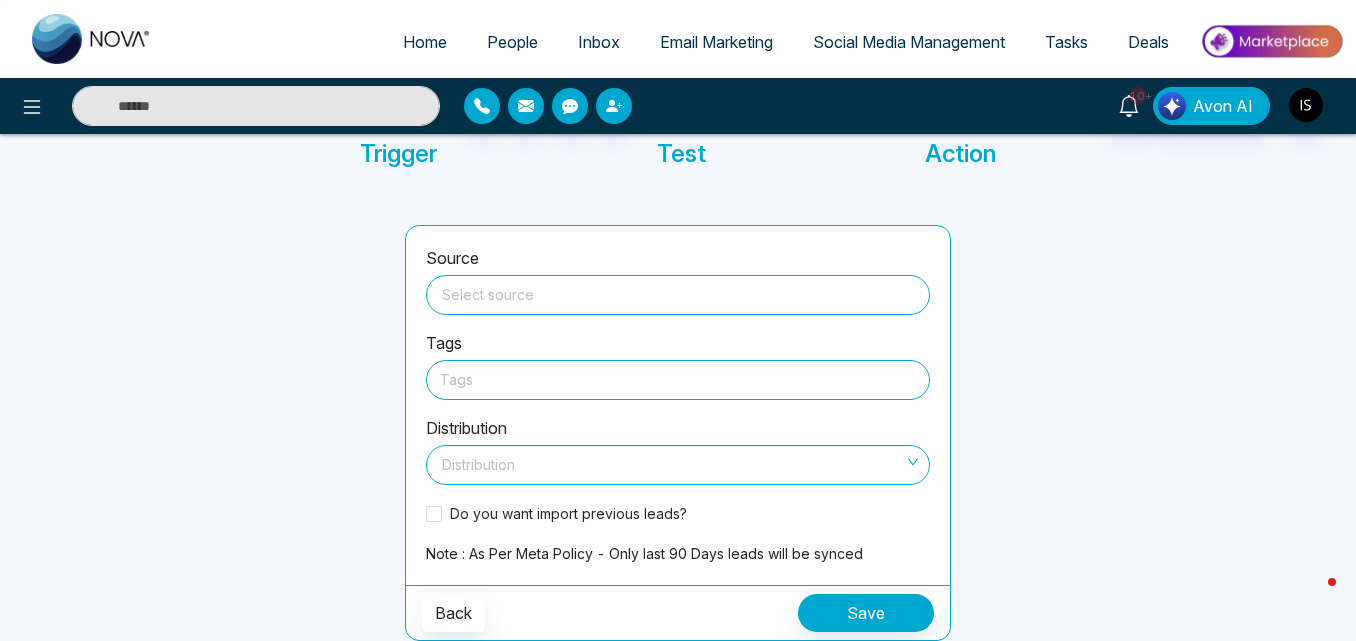 click at bounding box center (678, 291) 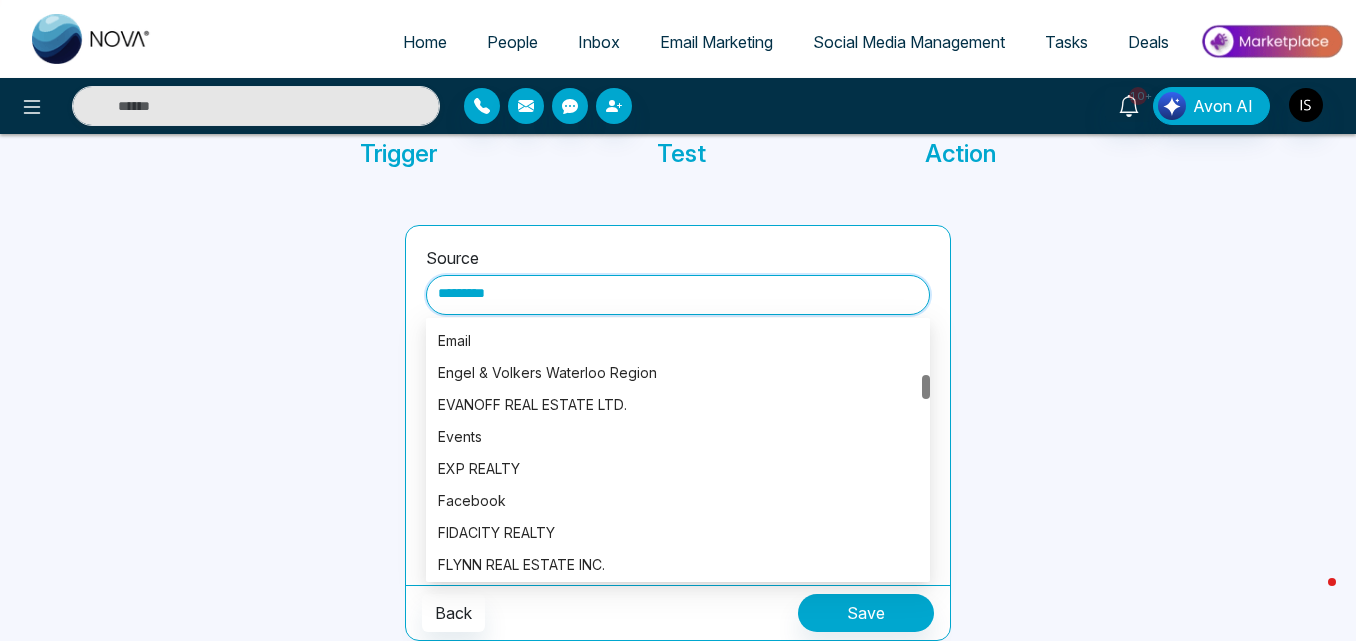 scroll, scrollTop: 533, scrollLeft: 0, axis: vertical 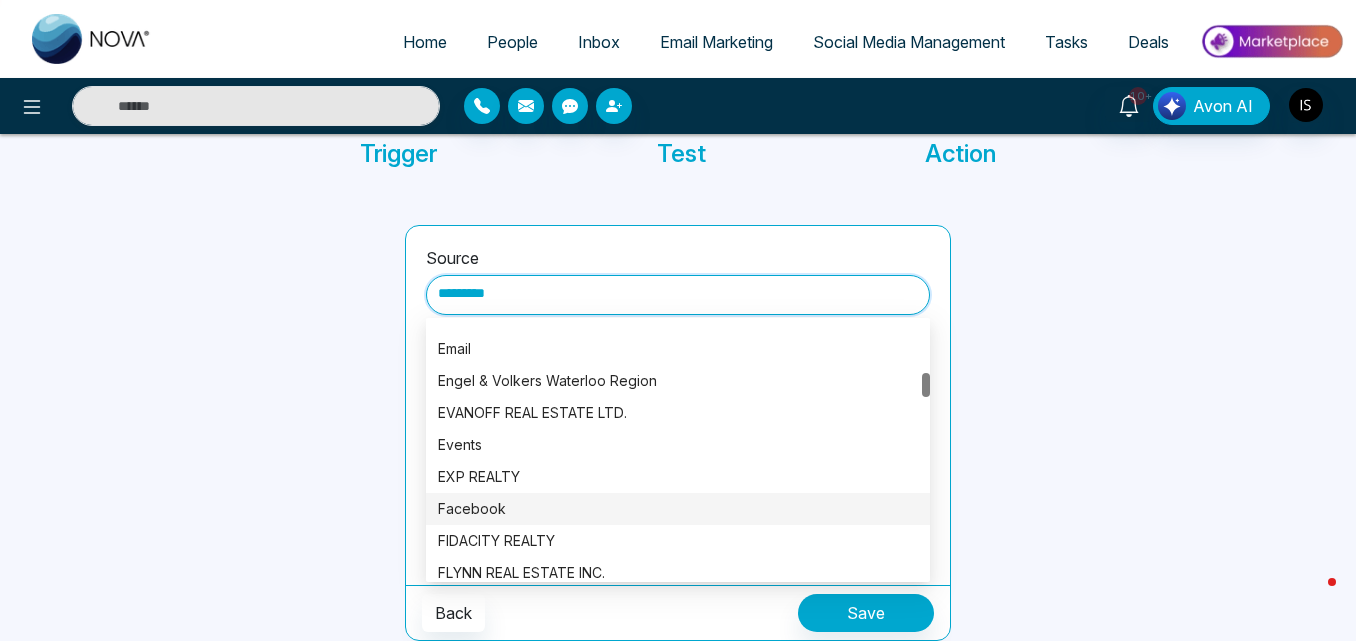 click on "Facebook" at bounding box center [678, 509] 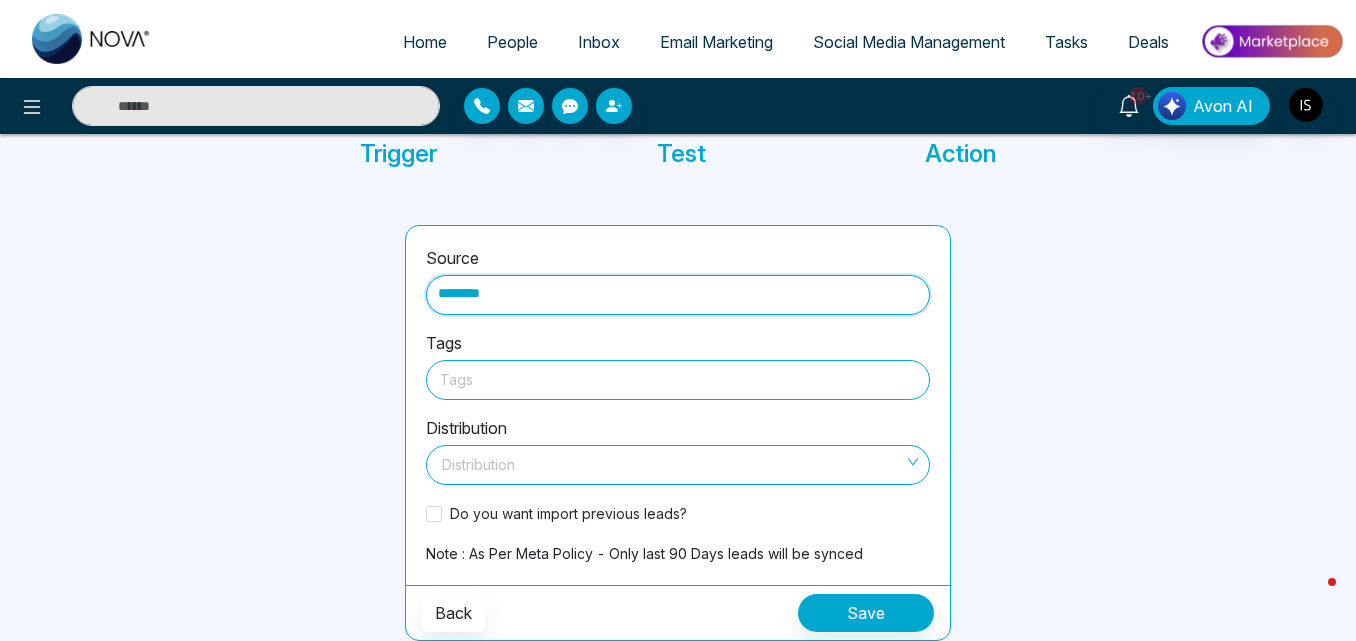 click at bounding box center [678, 379] 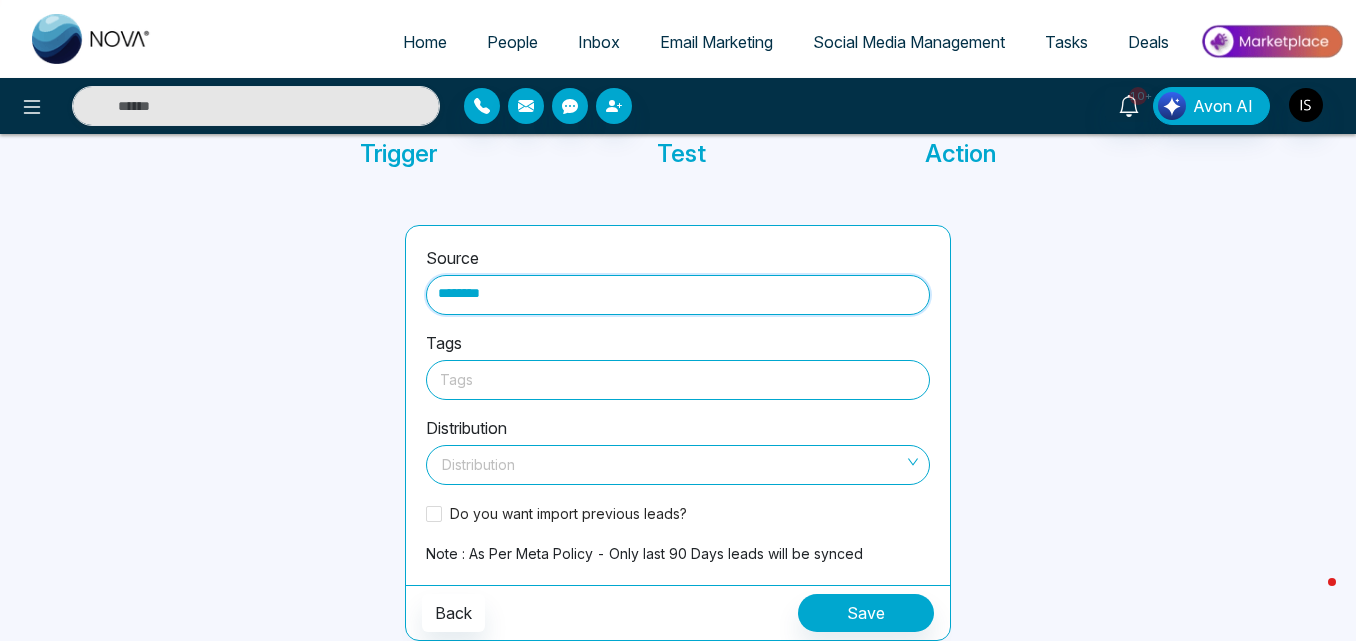 type on "********" 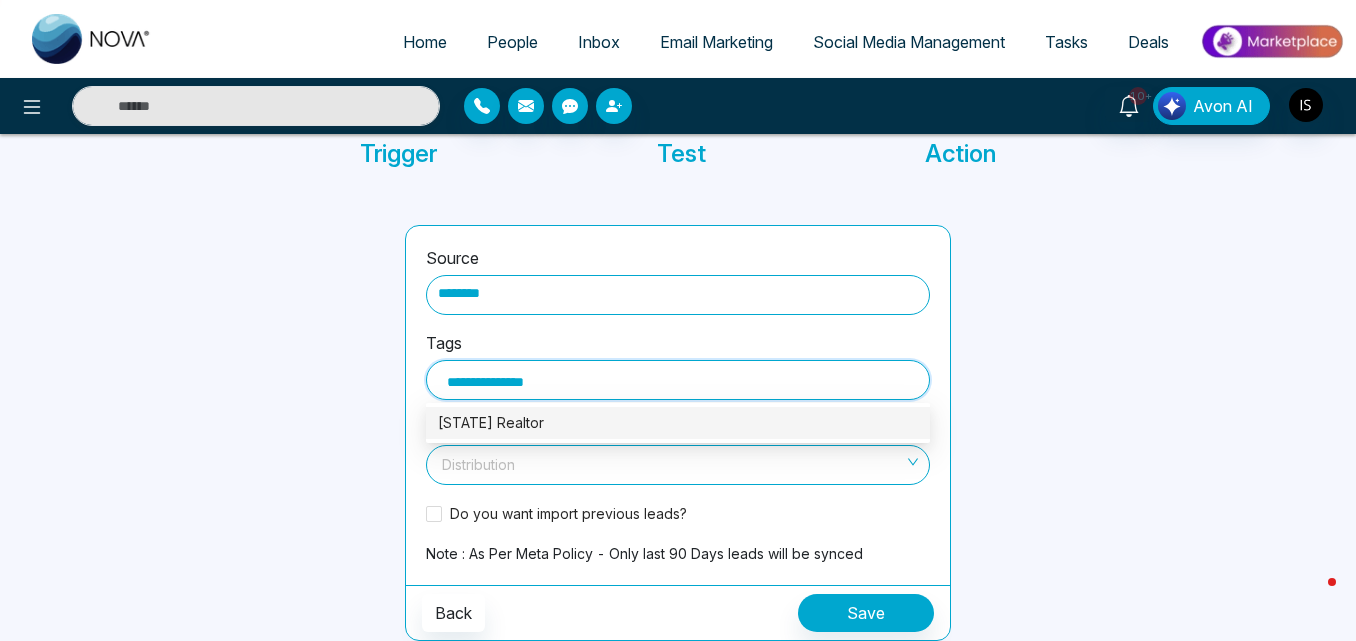 type on "**********" 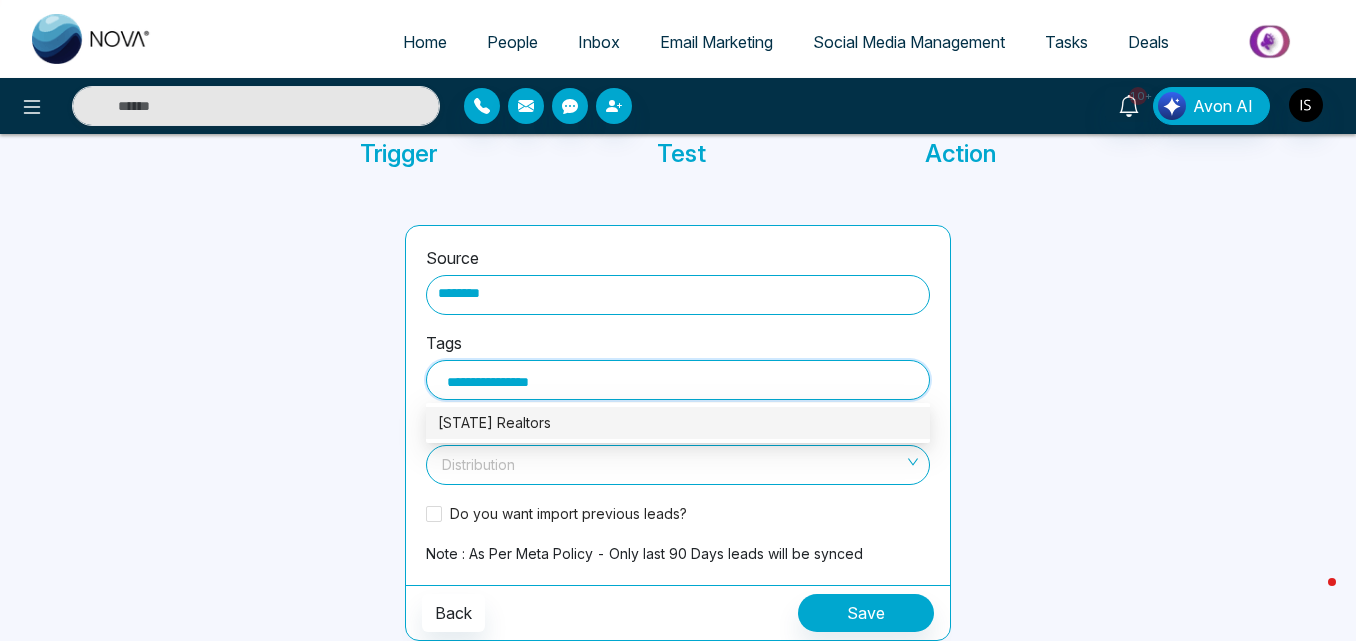 type 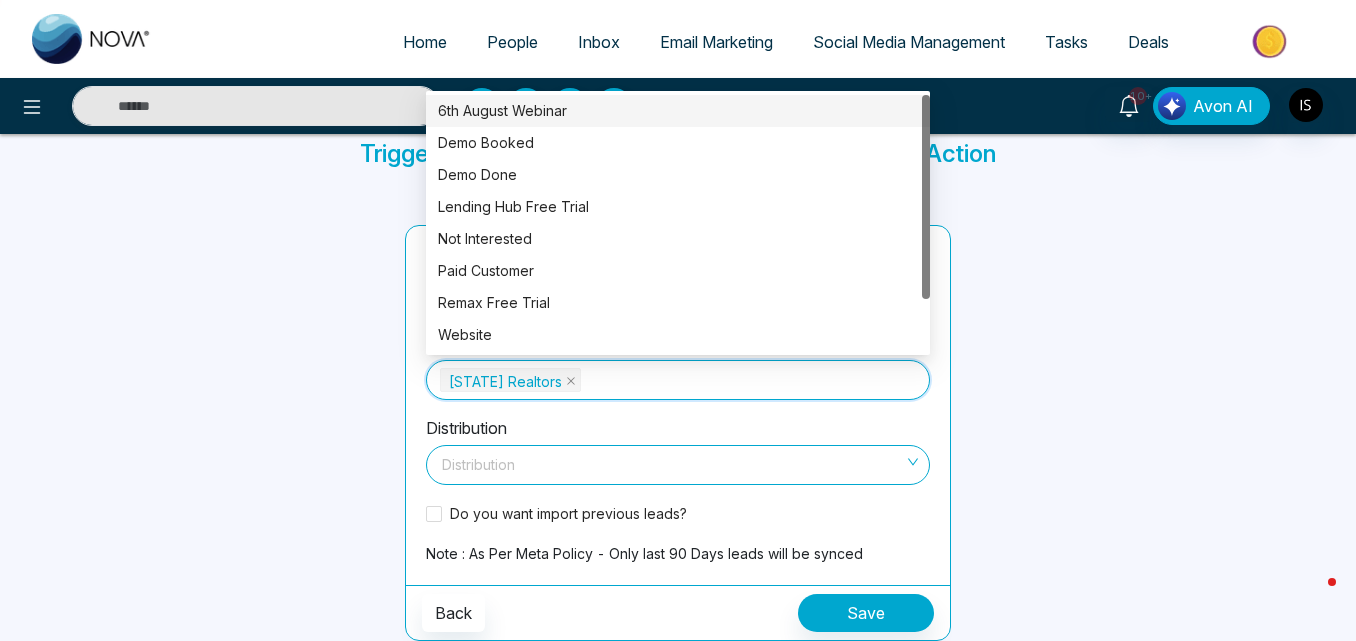 click at bounding box center (250, 433) 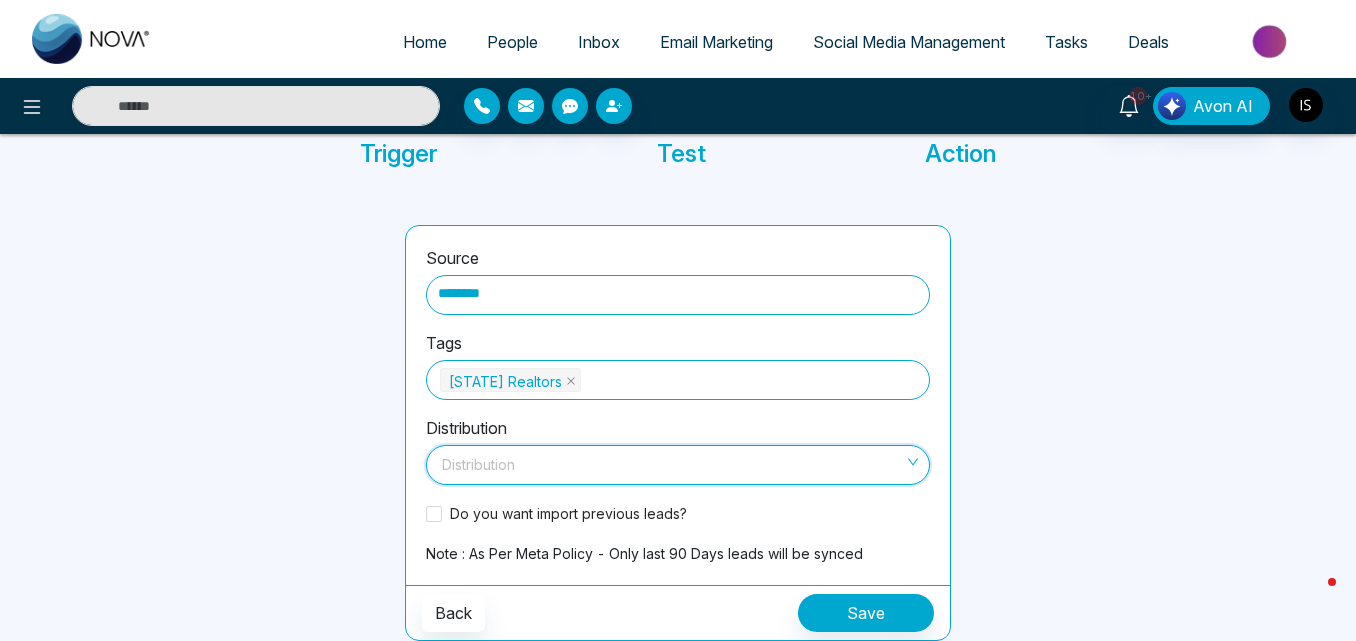 click at bounding box center (671, 461) 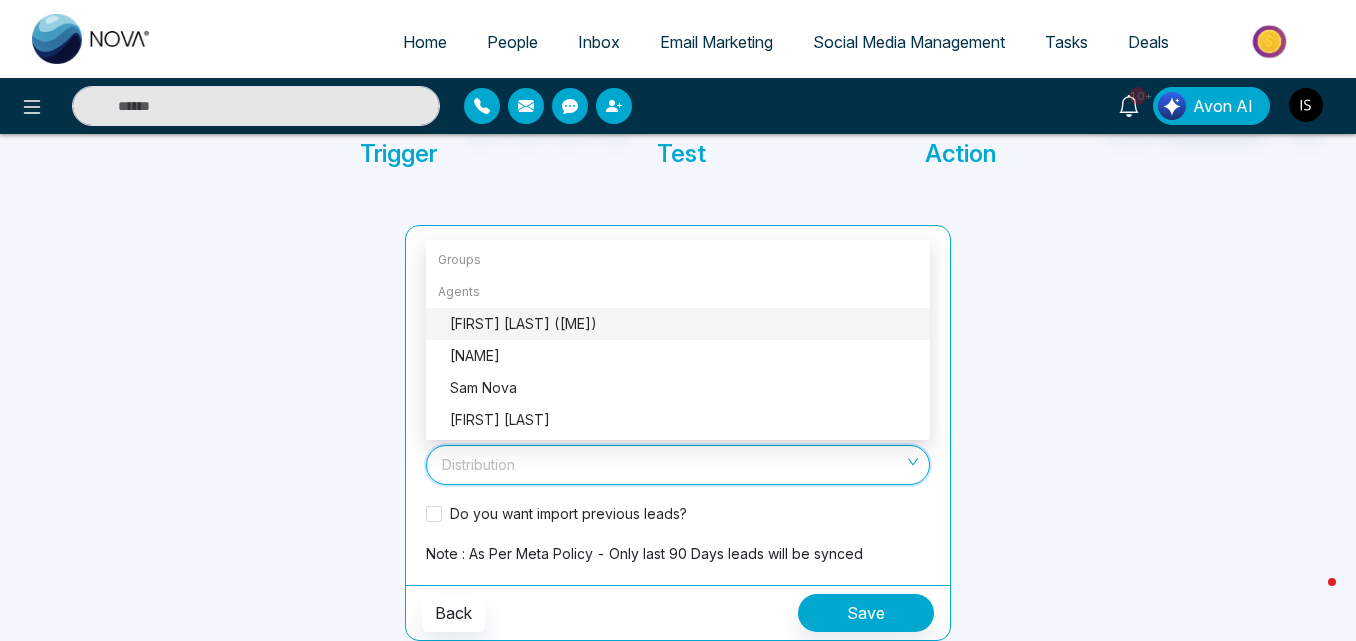 click on "Ishmeet Singh (me)" at bounding box center [684, 324] 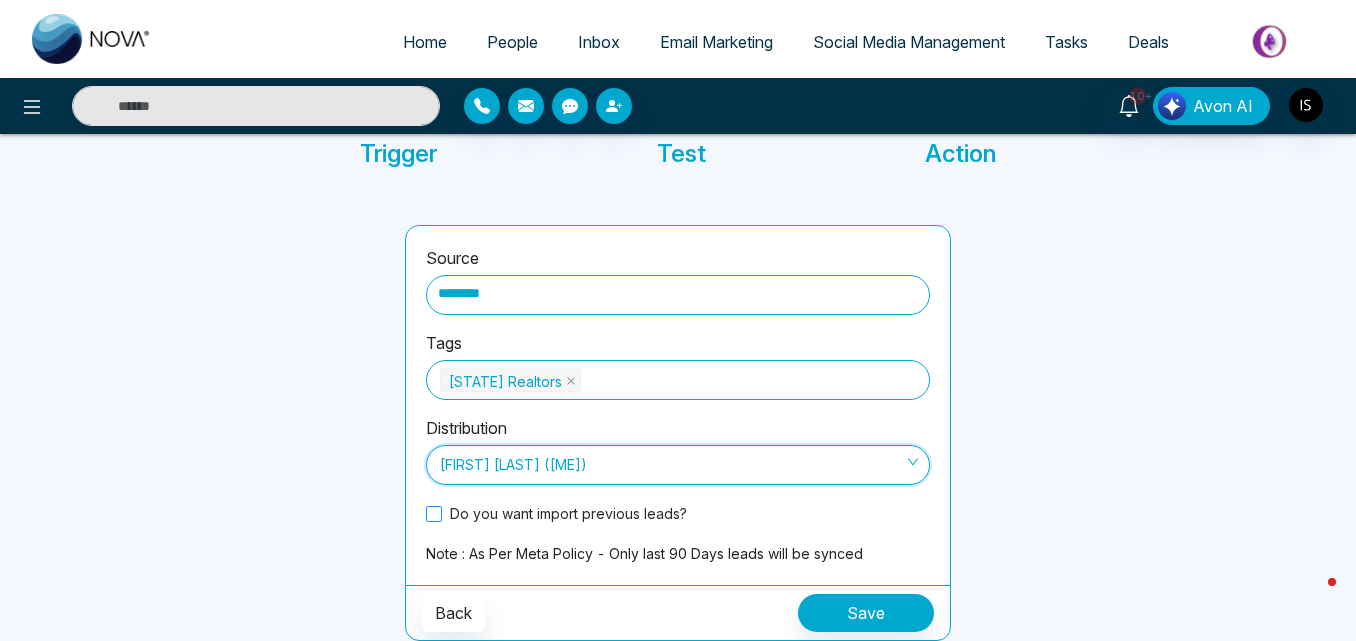 click at bounding box center [434, 514] 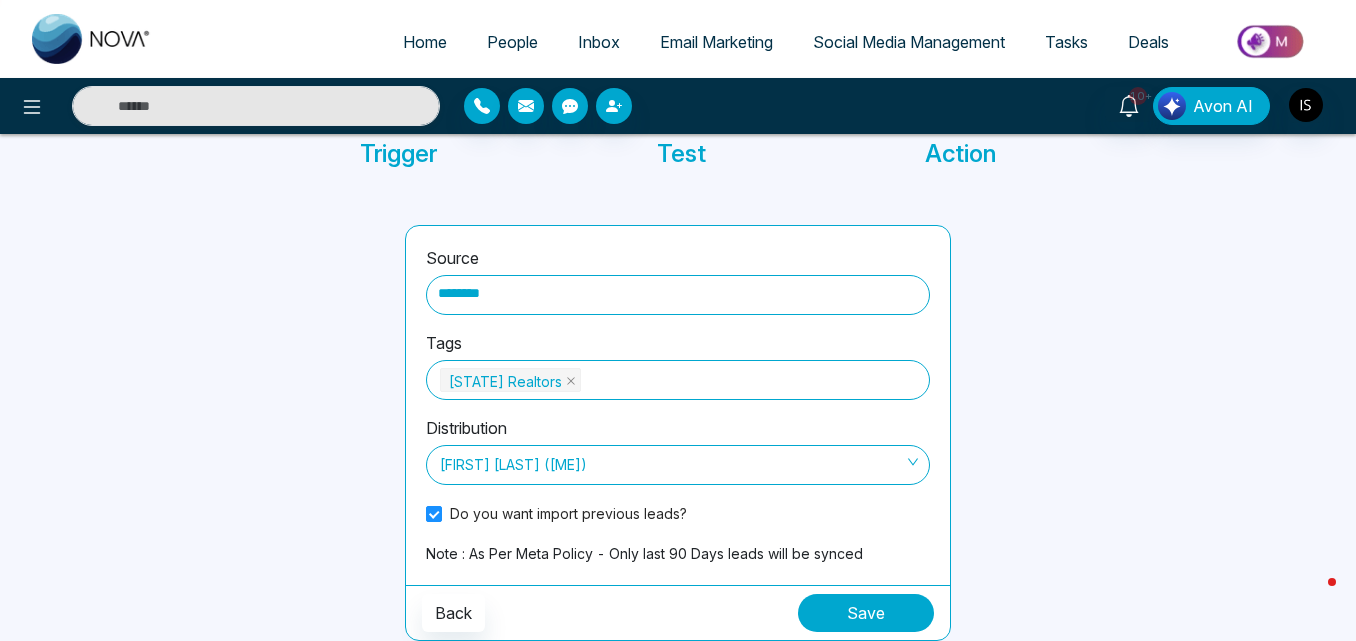 click on "Save" at bounding box center [866, 613] 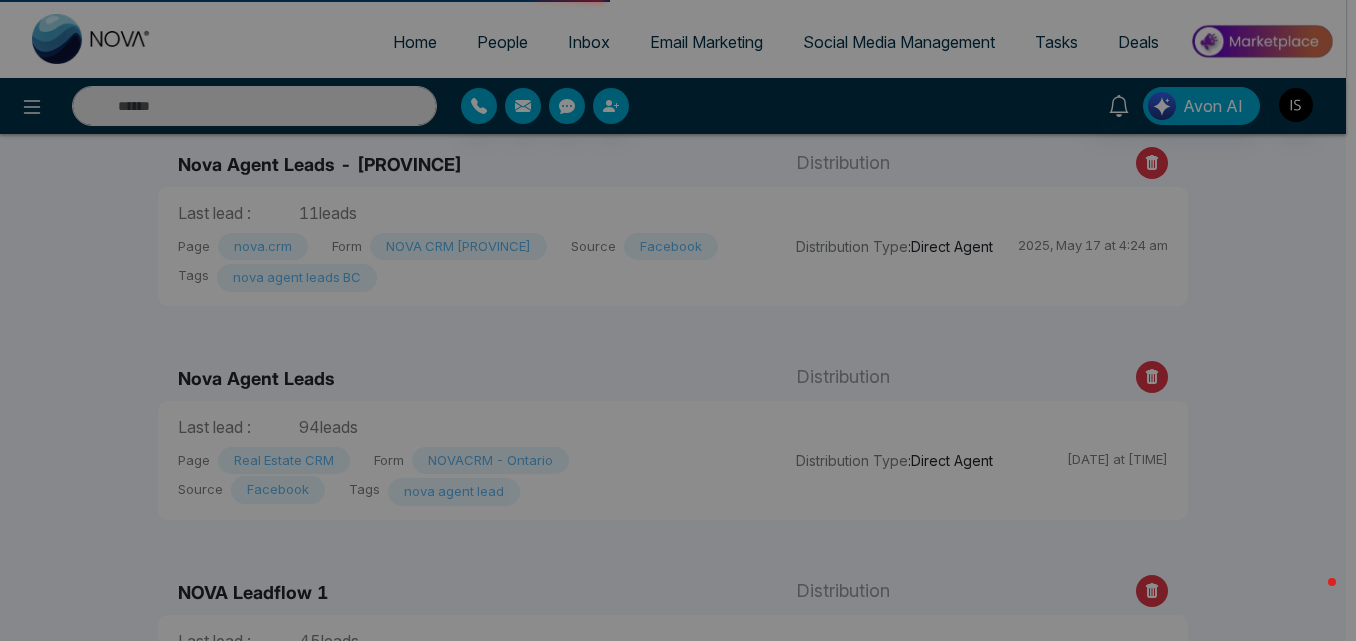 scroll, scrollTop: 0, scrollLeft: 0, axis: both 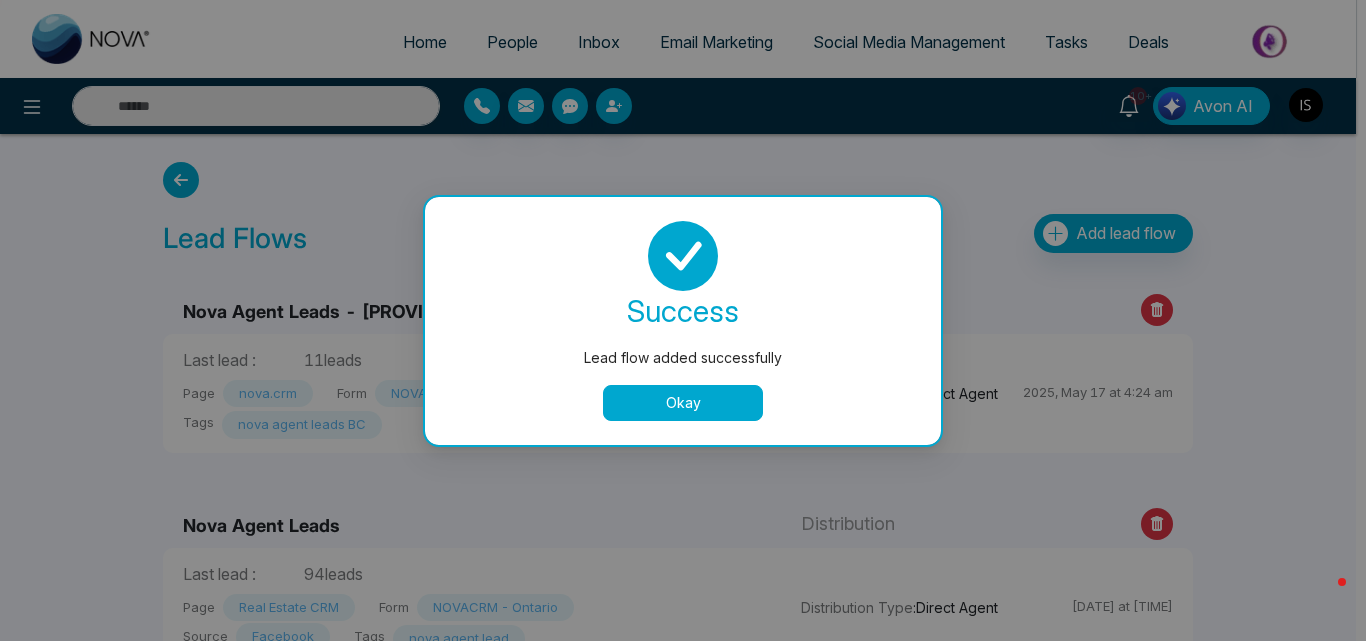 click on "Okay" at bounding box center [683, 403] 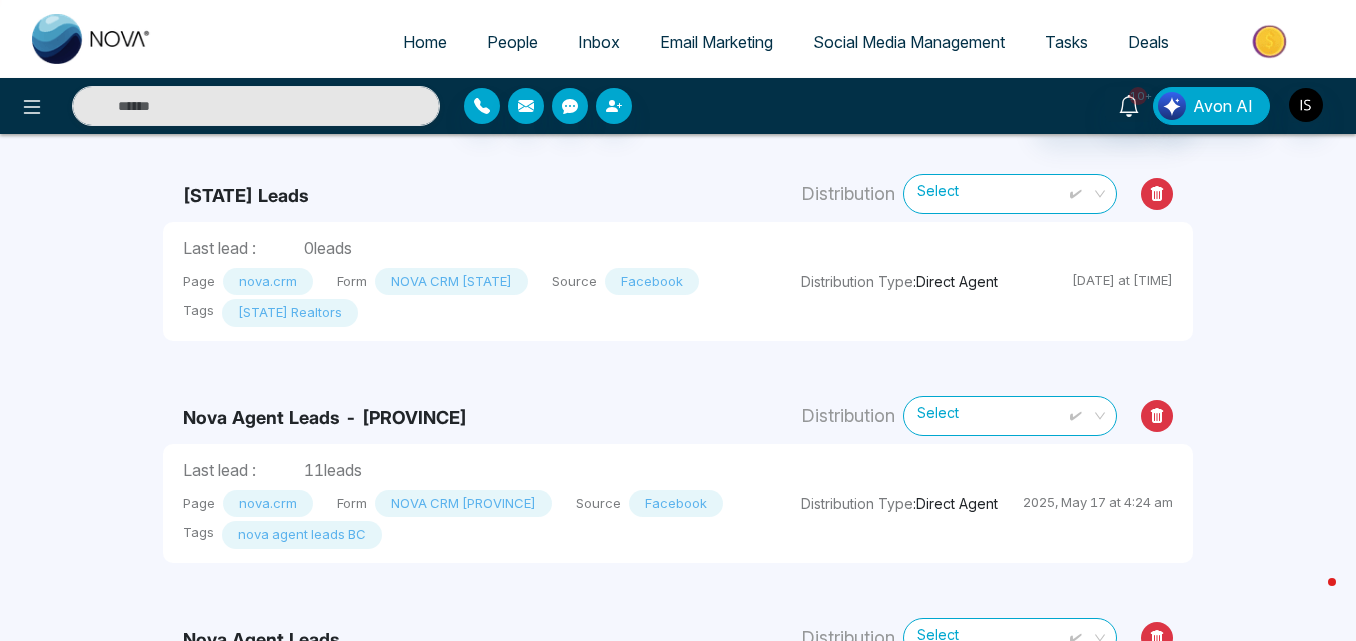 scroll, scrollTop: 109, scrollLeft: 0, axis: vertical 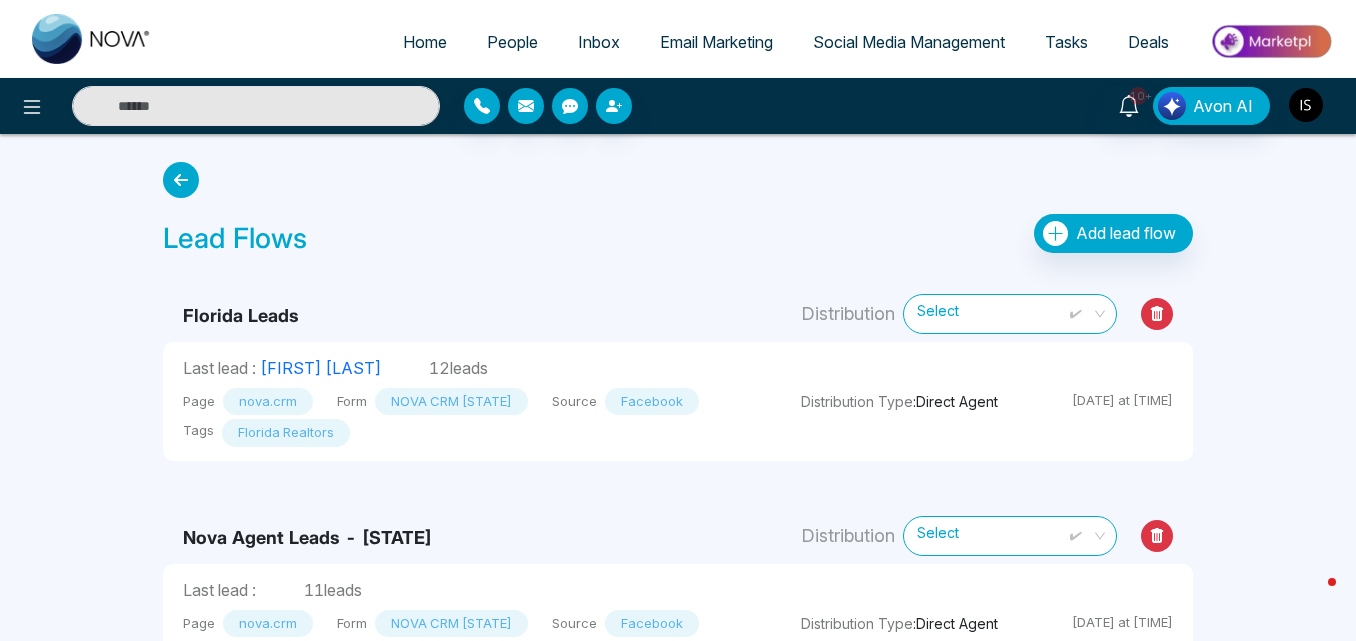 click at bounding box center [1306, 105] 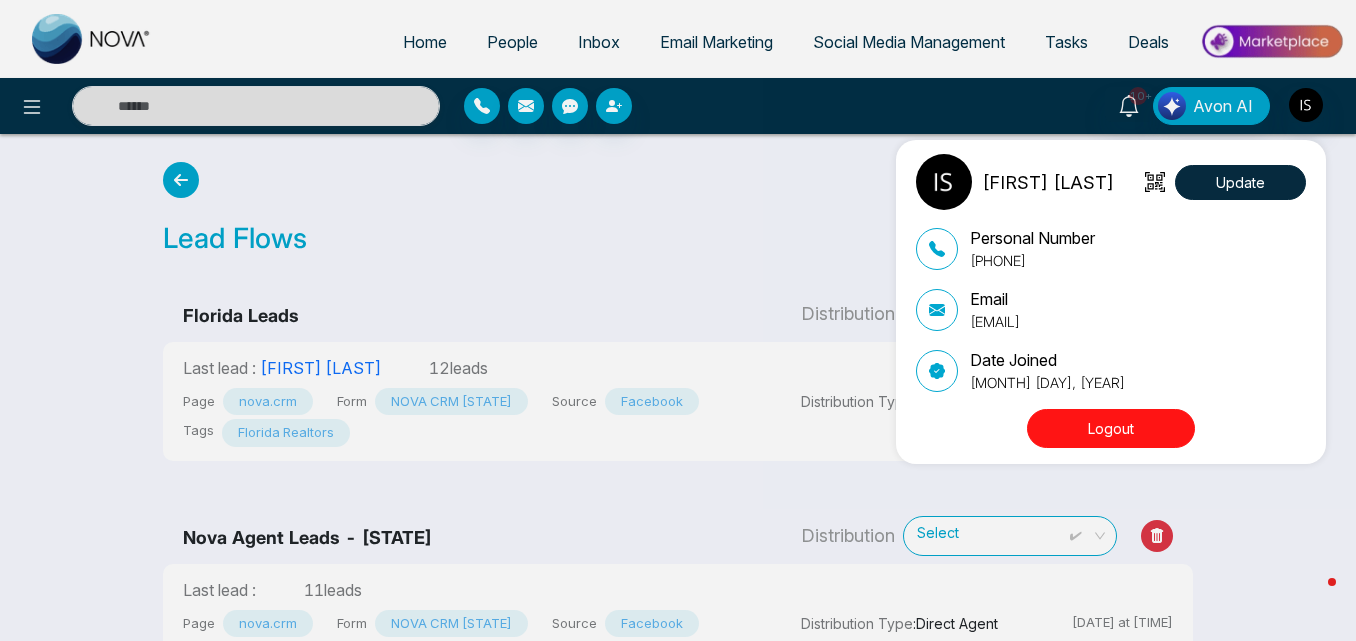 click on "Logout" at bounding box center [1111, 428] 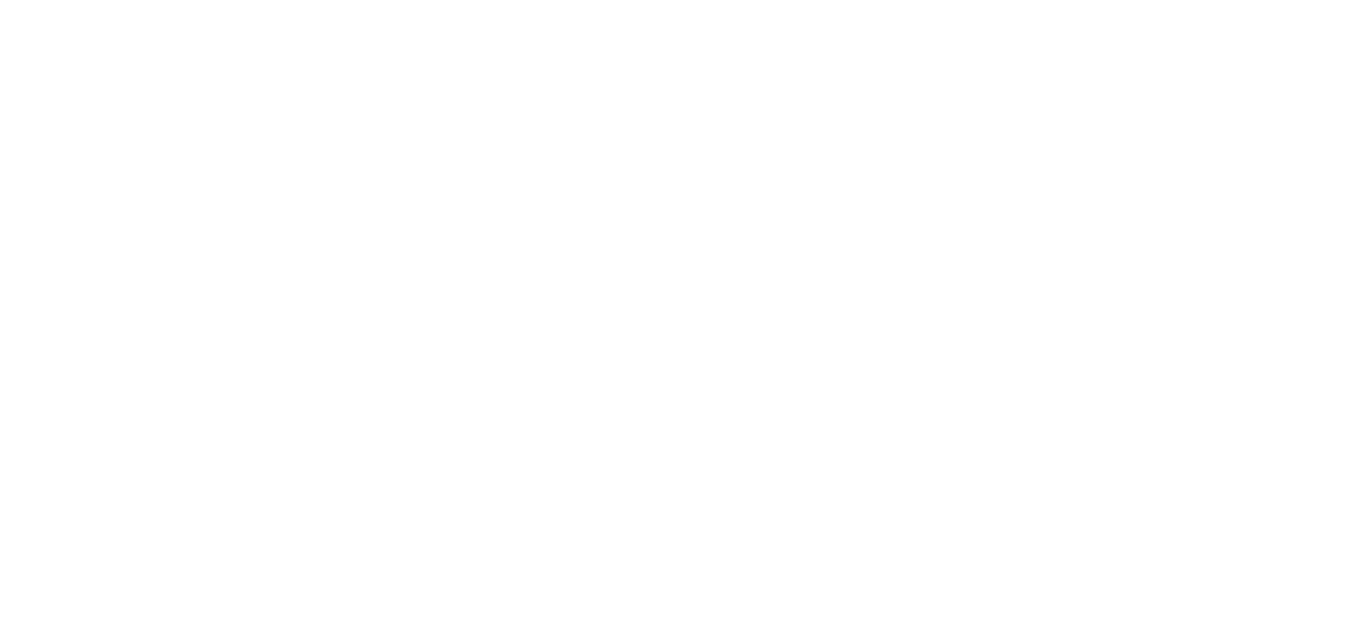 scroll, scrollTop: 0, scrollLeft: 0, axis: both 